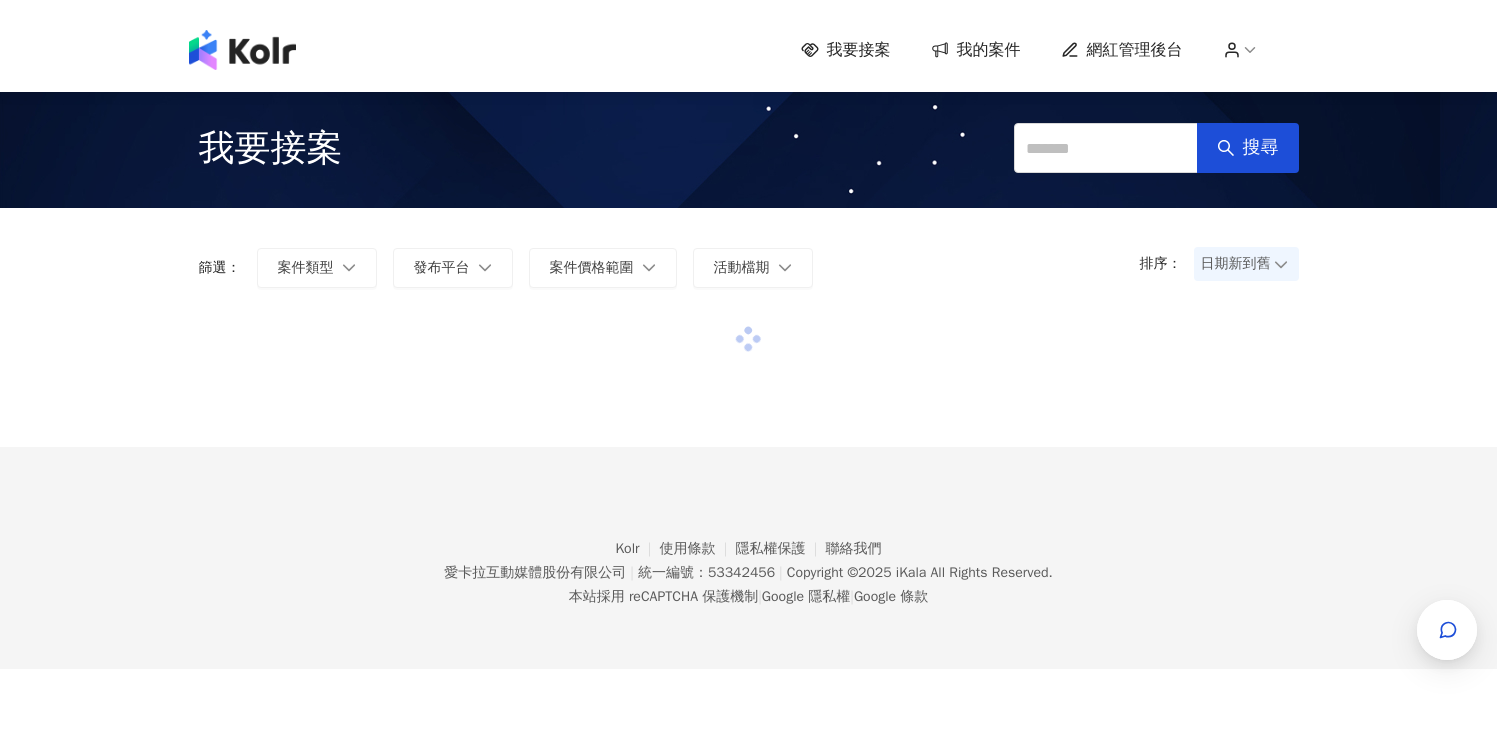 scroll, scrollTop: 0, scrollLeft: 0, axis: both 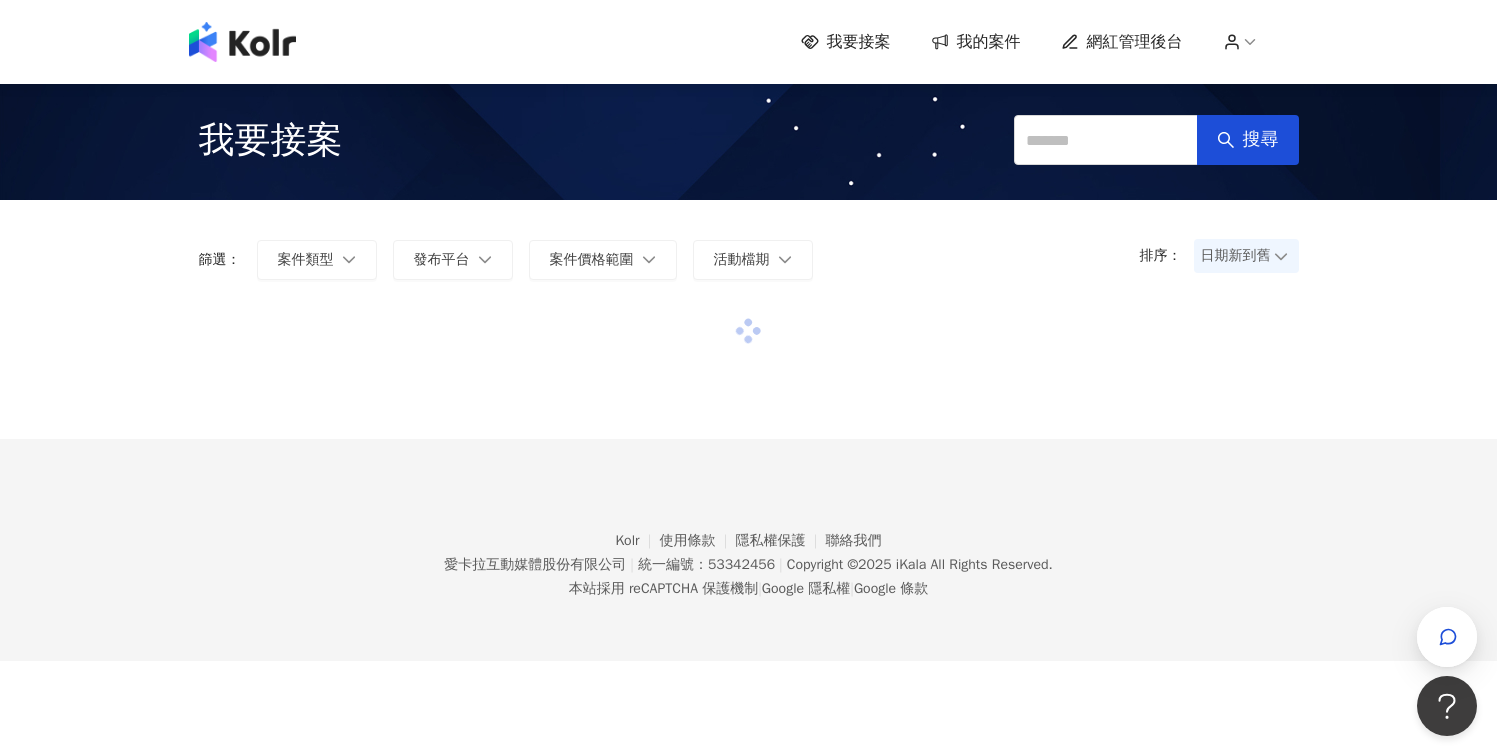 click on "網紅管理後台" at bounding box center [1135, 42] 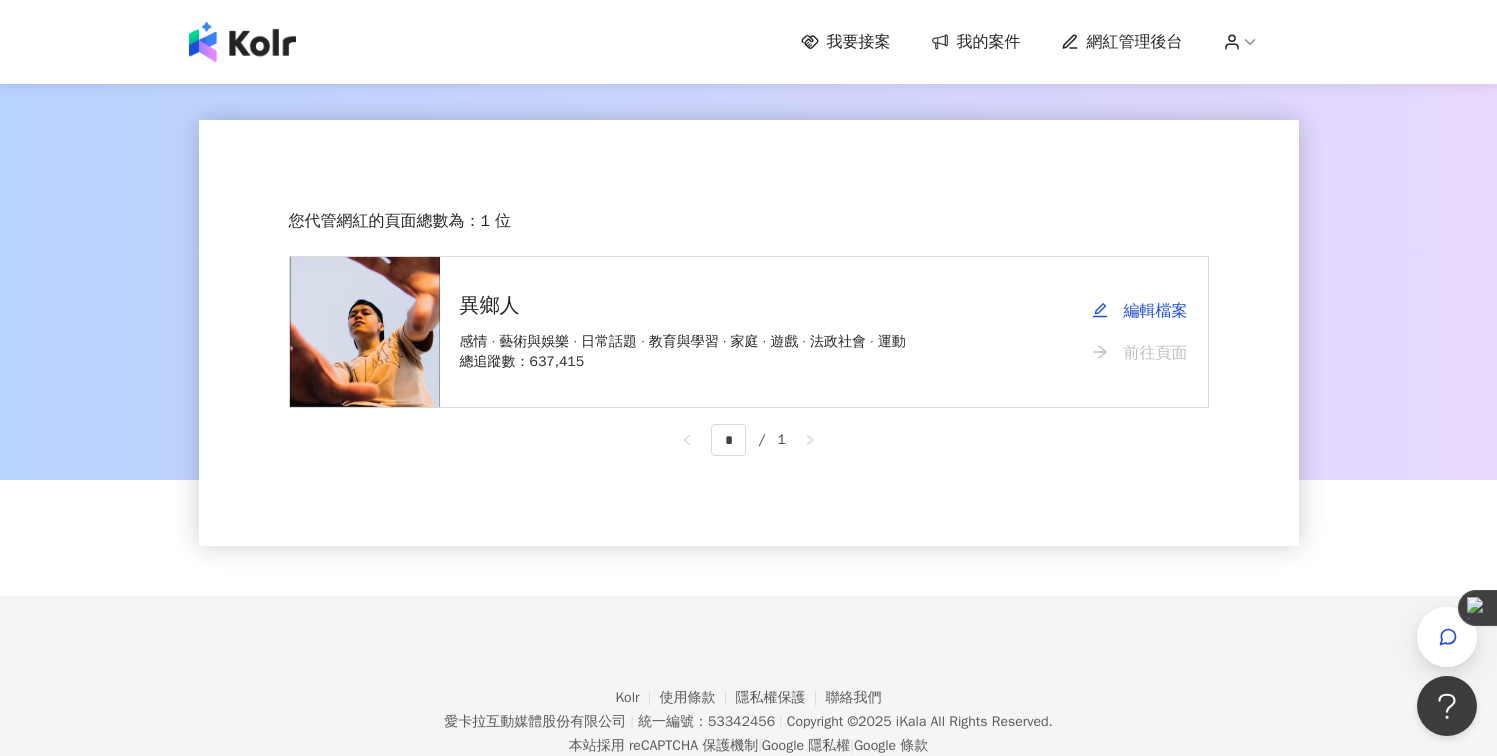 click on "前往頁面" at bounding box center (1140, 353) 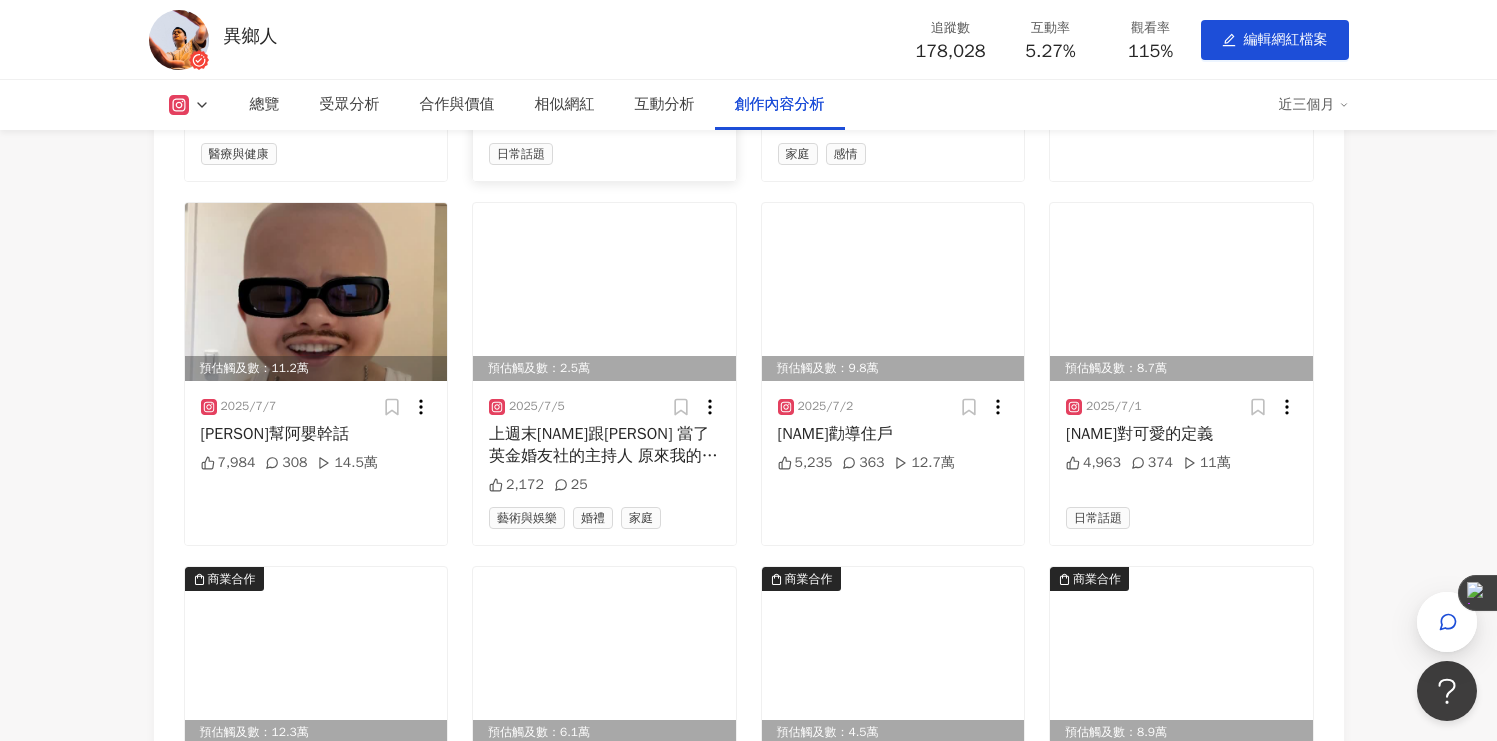 scroll, scrollTop: 6016, scrollLeft: 0, axis: vertical 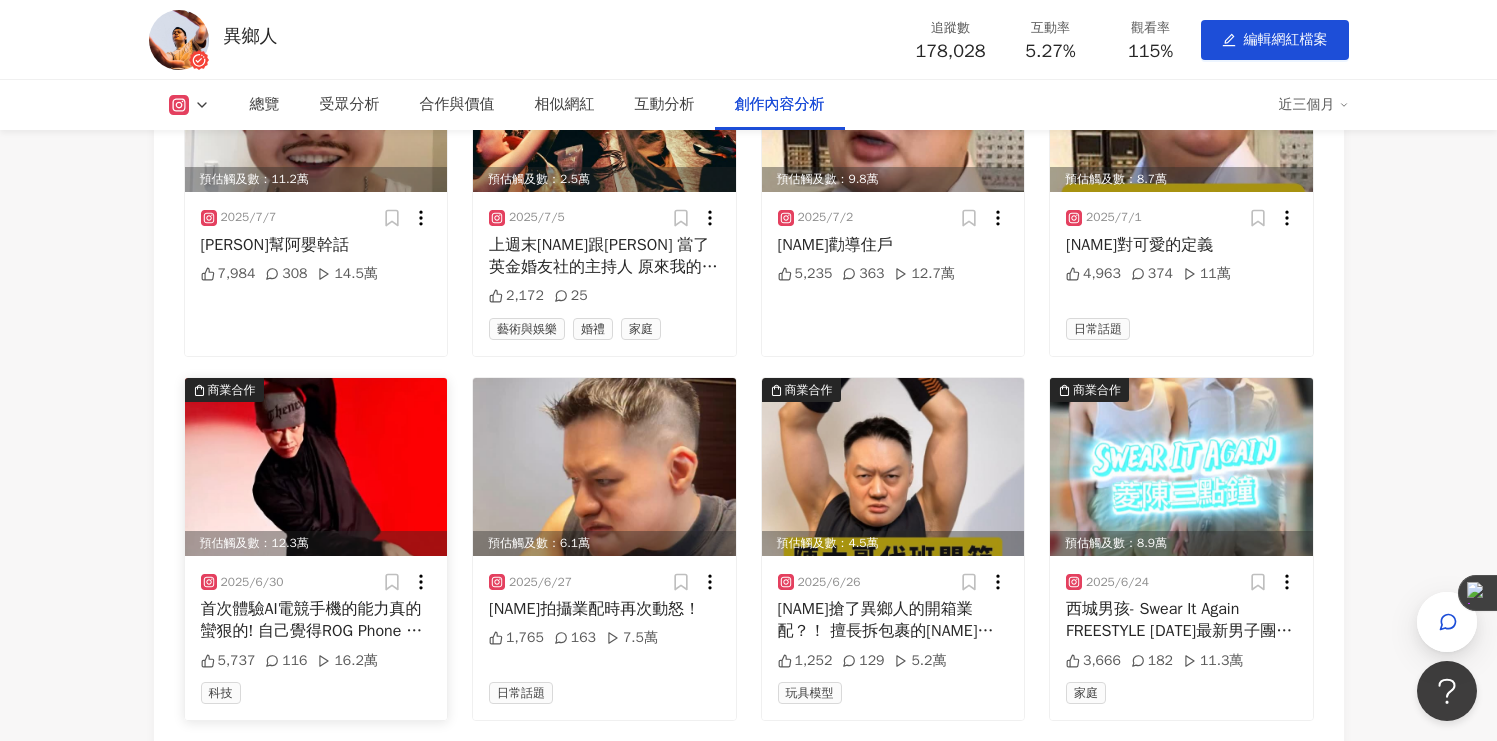 click at bounding box center [316, 467] 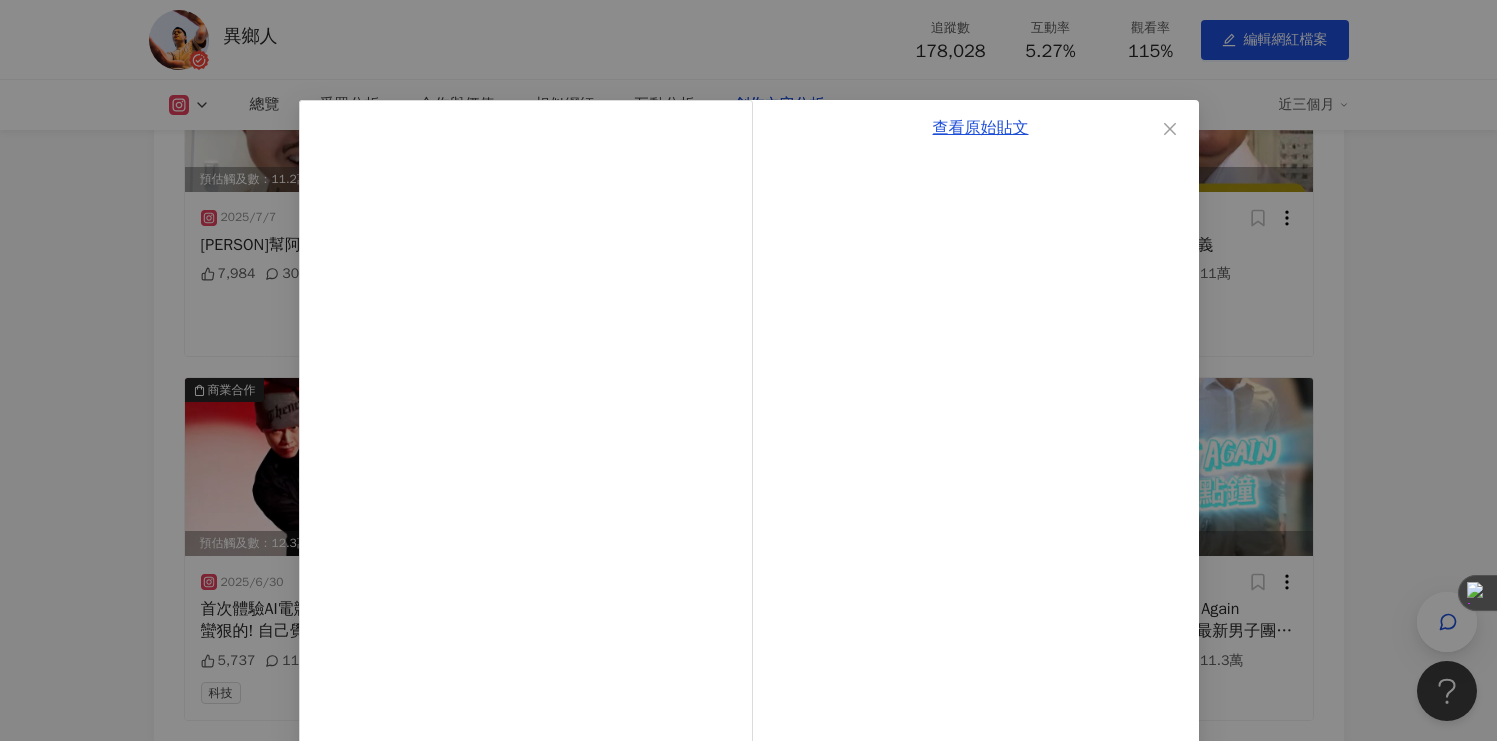 click on "查看原始貼文" at bounding box center [748, 370] 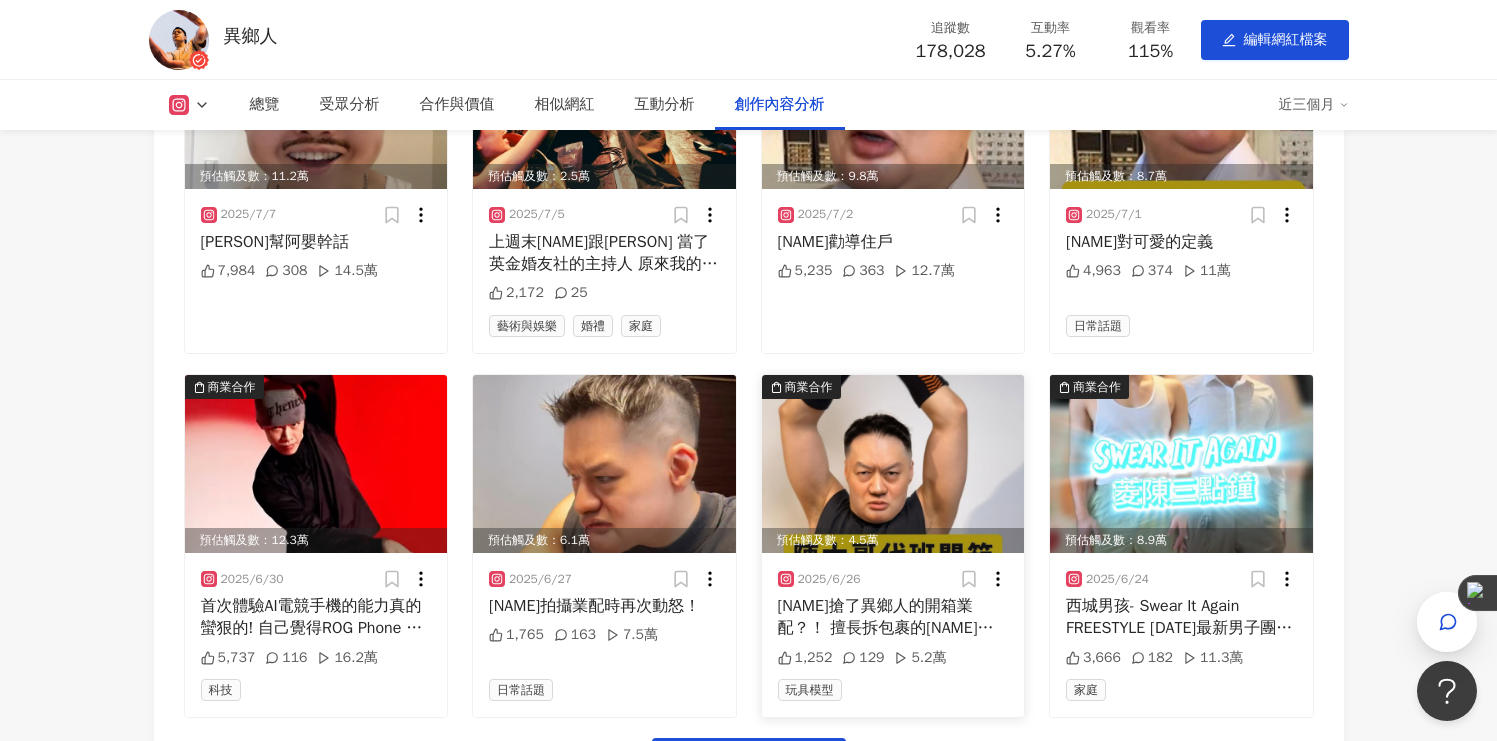 scroll, scrollTop: 6084, scrollLeft: 0, axis: vertical 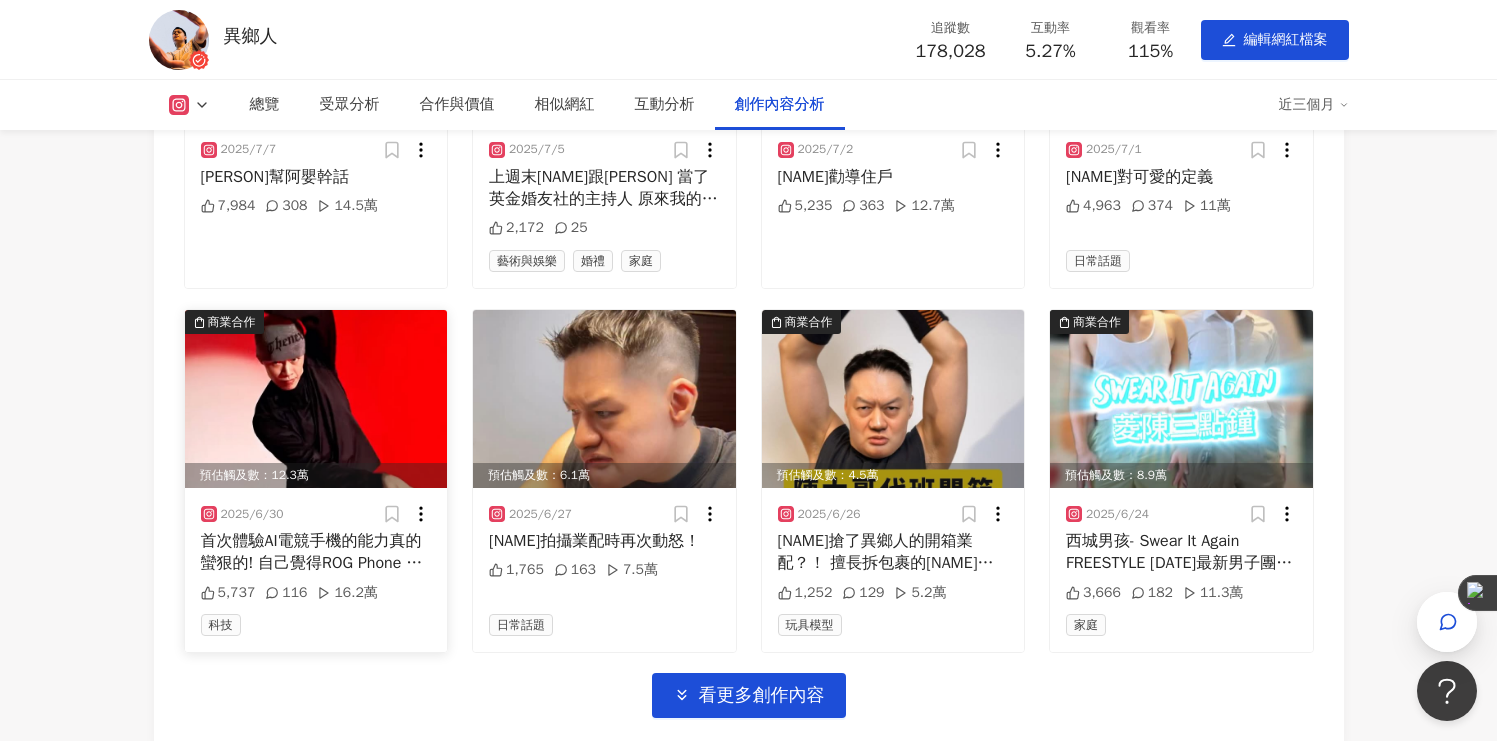 click at bounding box center [316, 399] 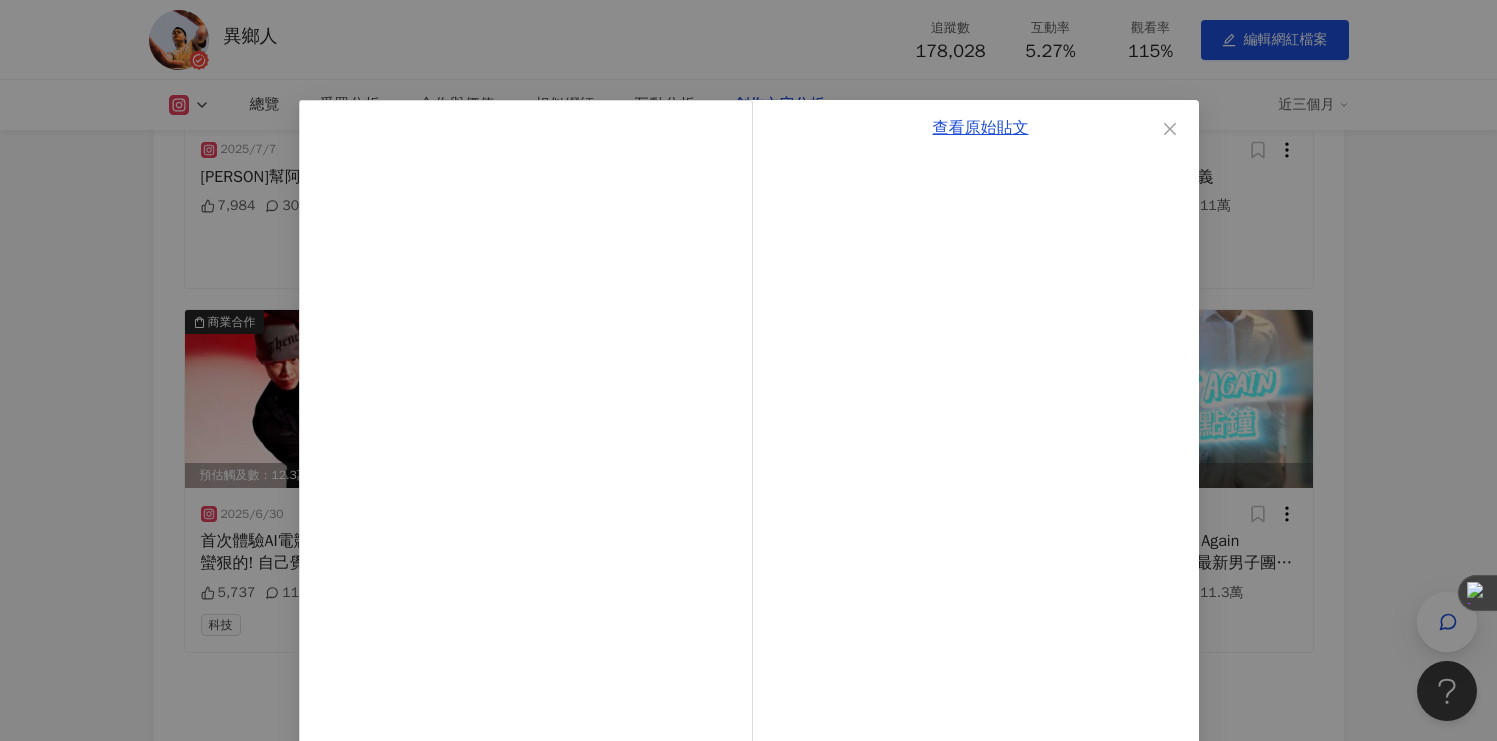 click on "查看原始貼文" at bounding box center (748, 370) 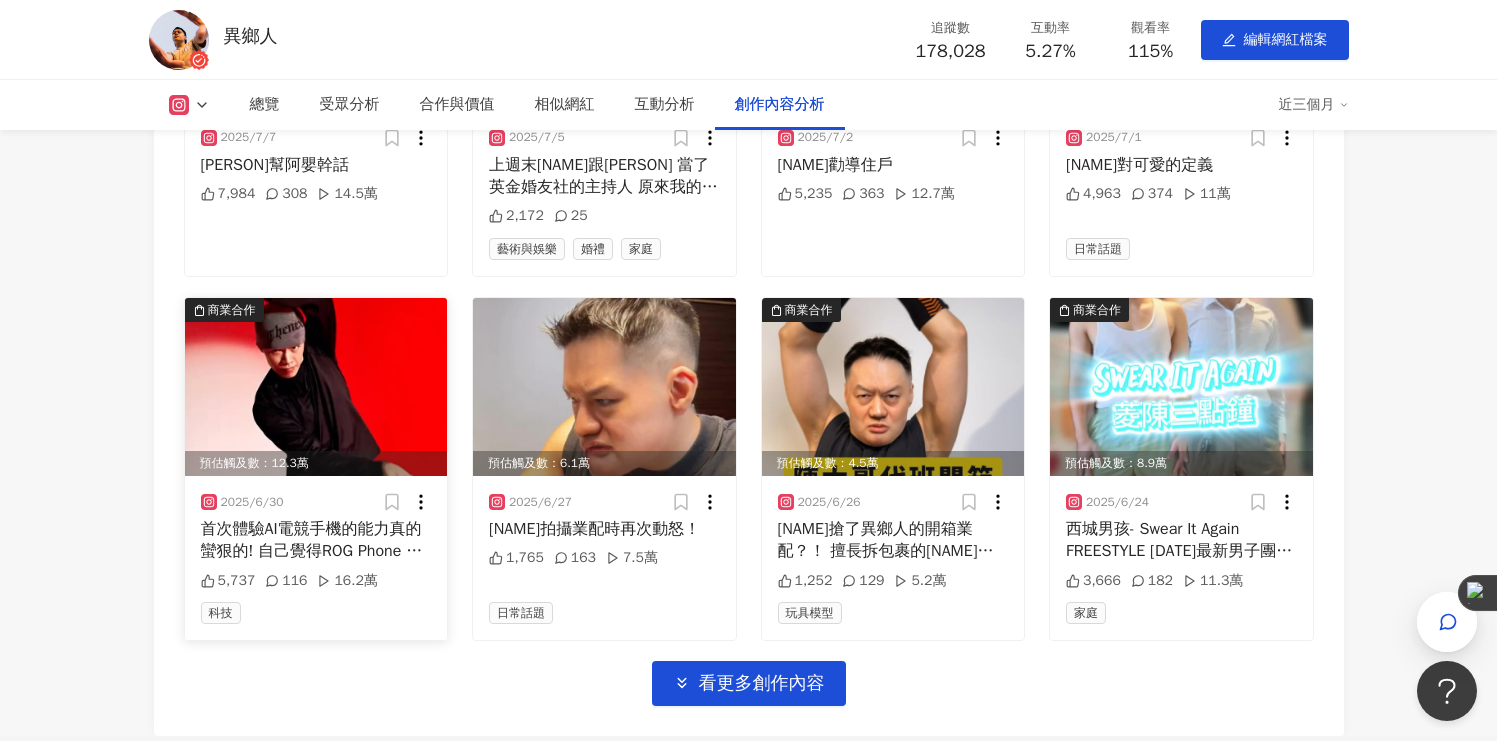 scroll, scrollTop: 6110, scrollLeft: 0, axis: vertical 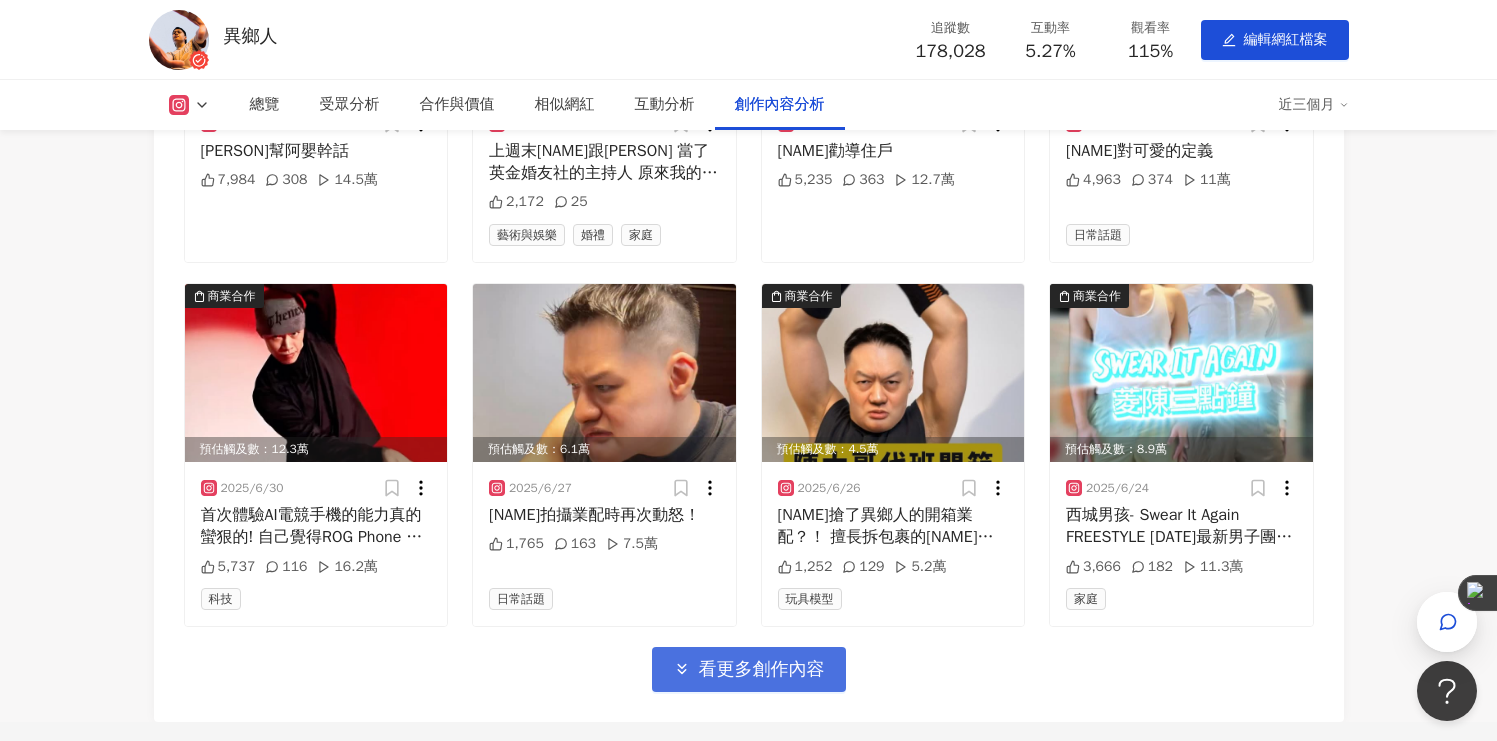 click 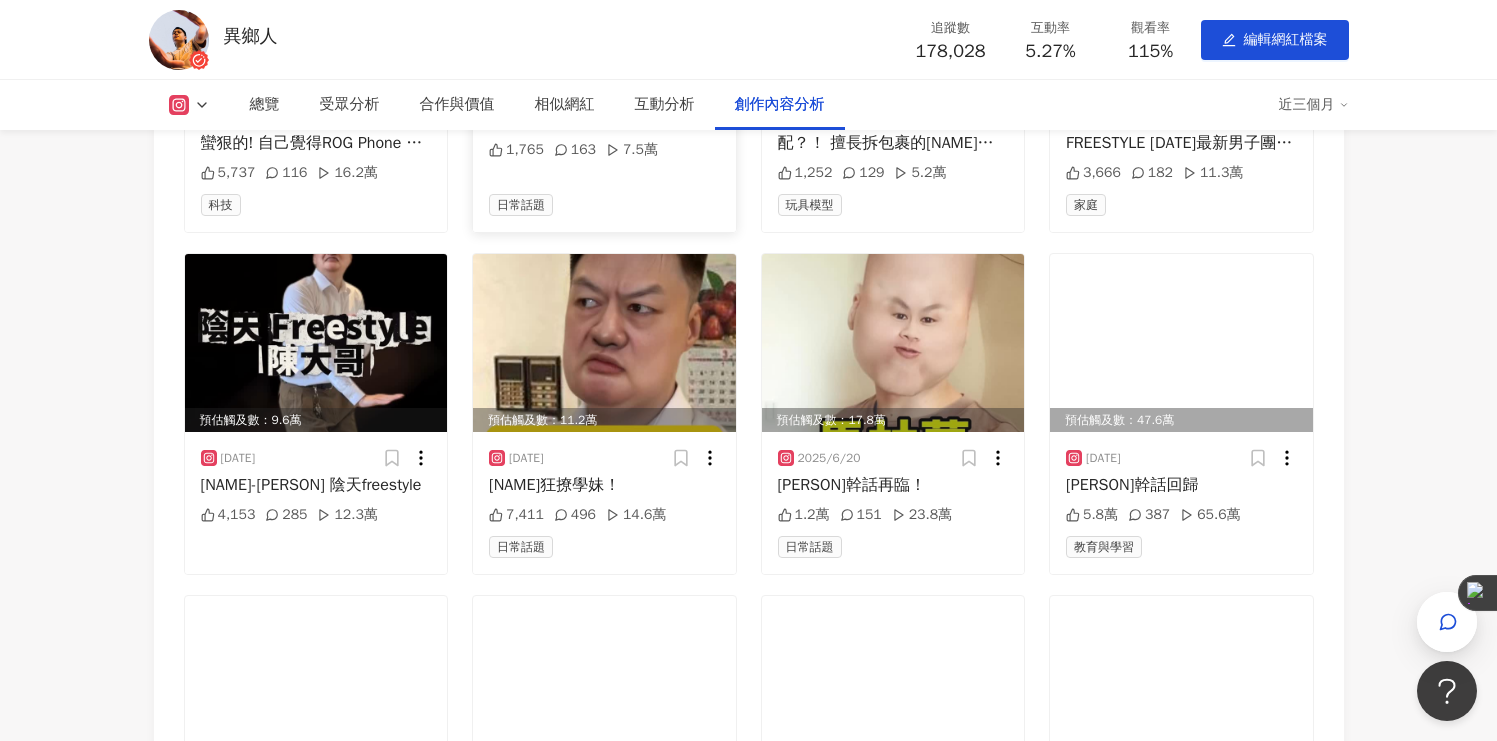 scroll, scrollTop: 6494, scrollLeft: 0, axis: vertical 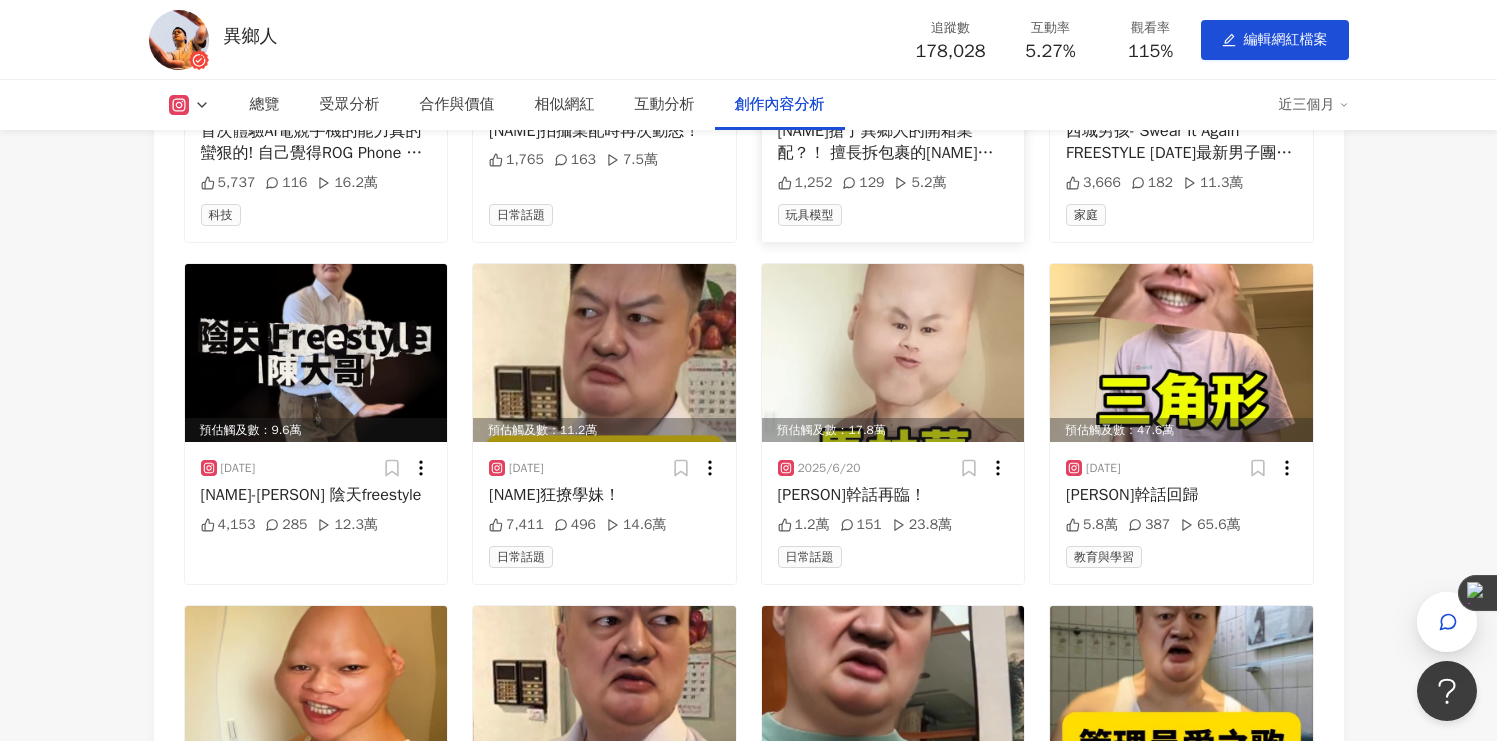 click on "玩具模型" at bounding box center (810, 215) 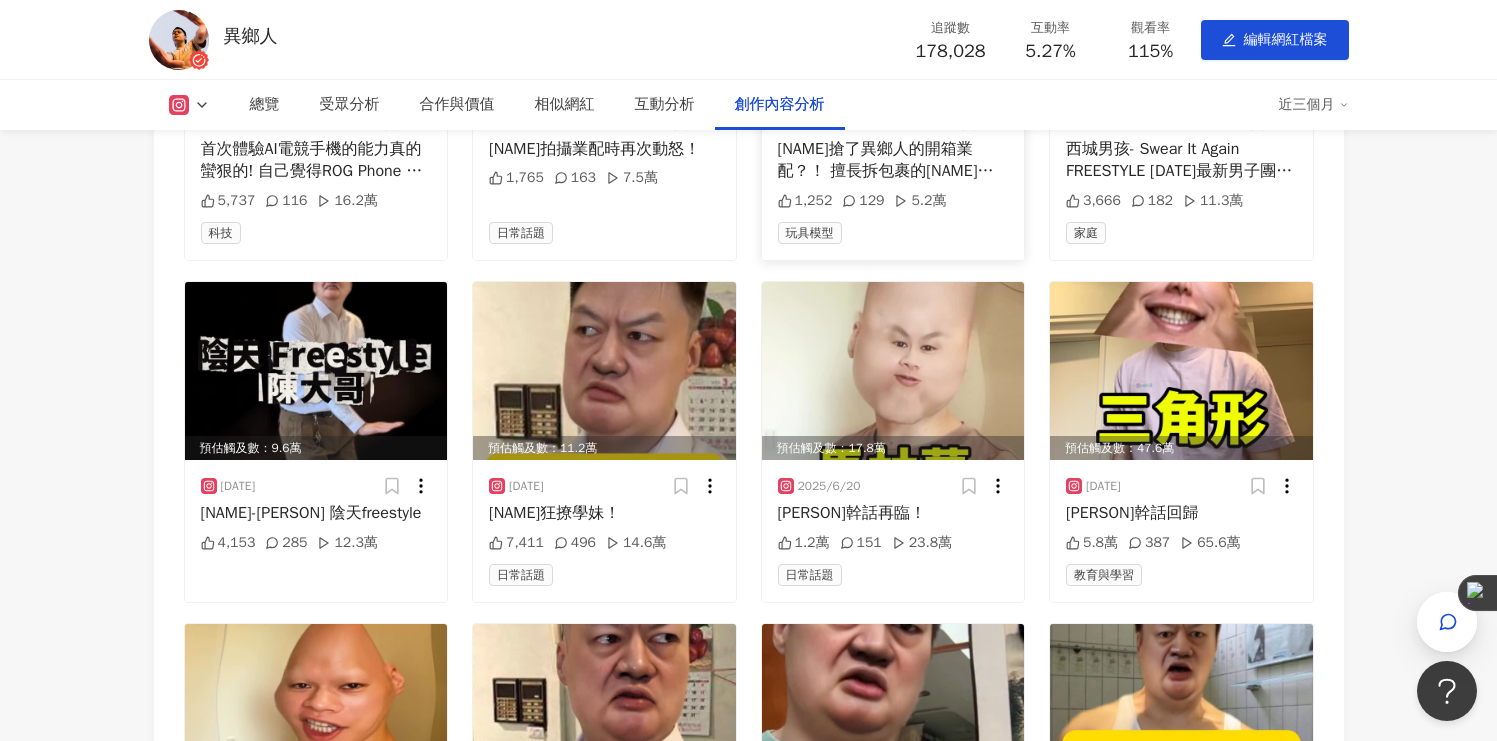 scroll, scrollTop: 5374, scrollLeft: 0, axis: vertical 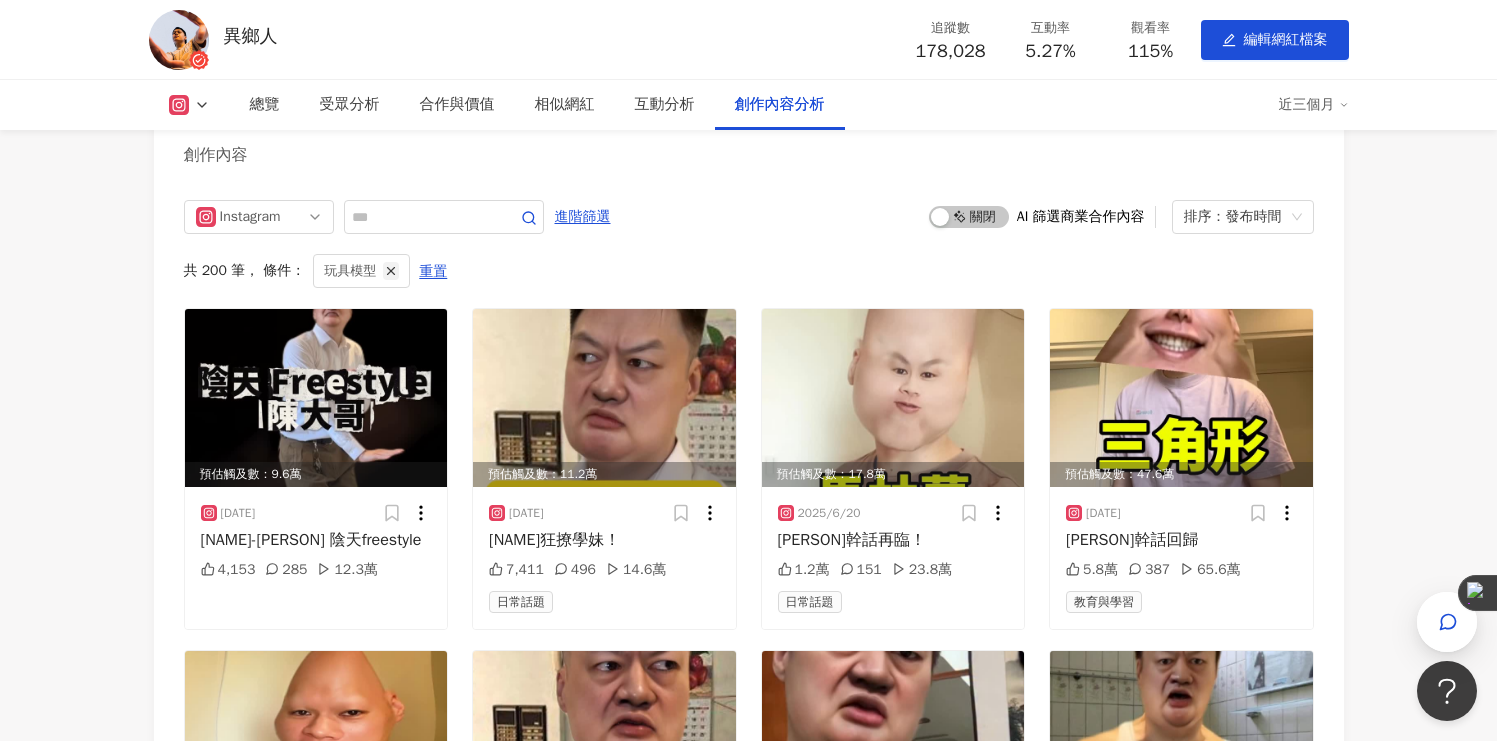 click 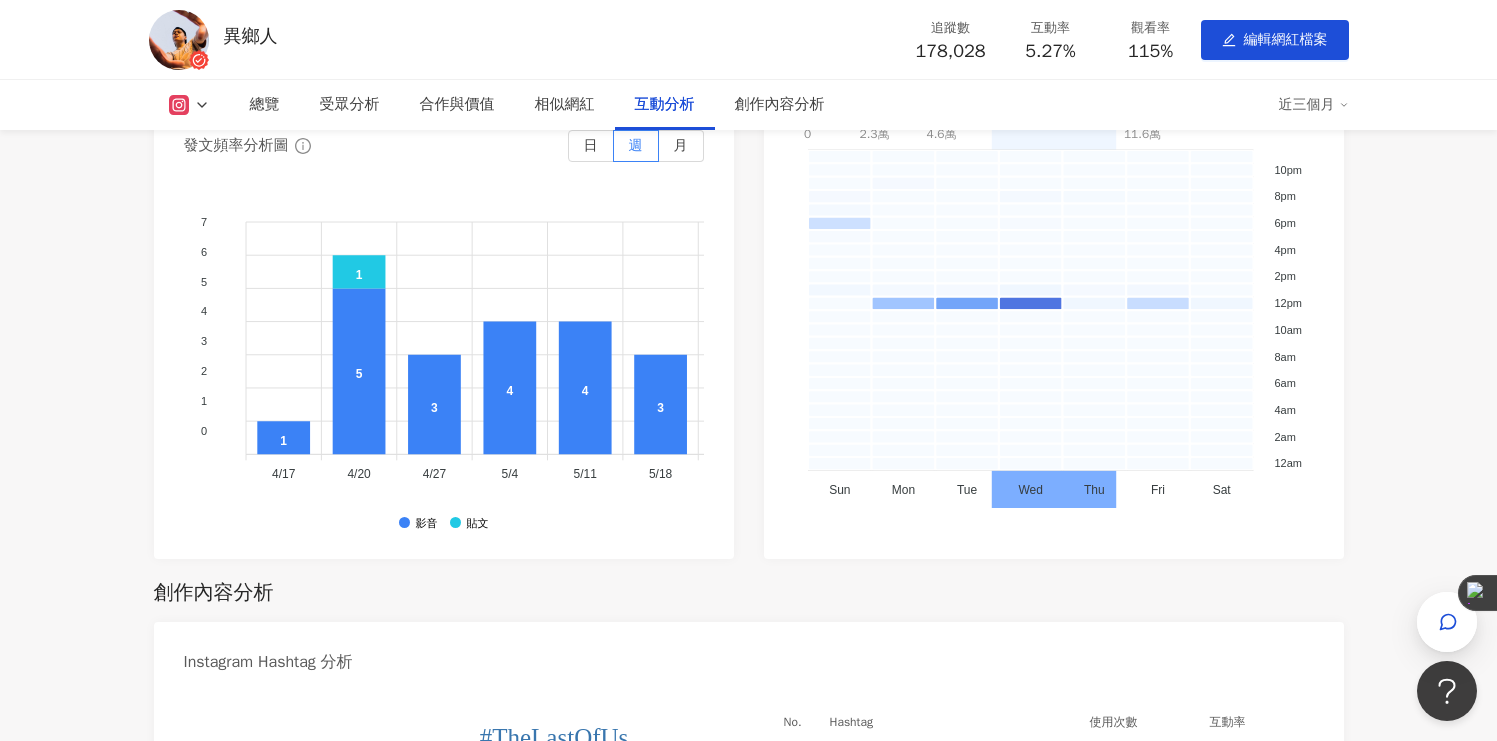 scroll, scrollTop: 4390, scrollLeft: 0, axis: vertical 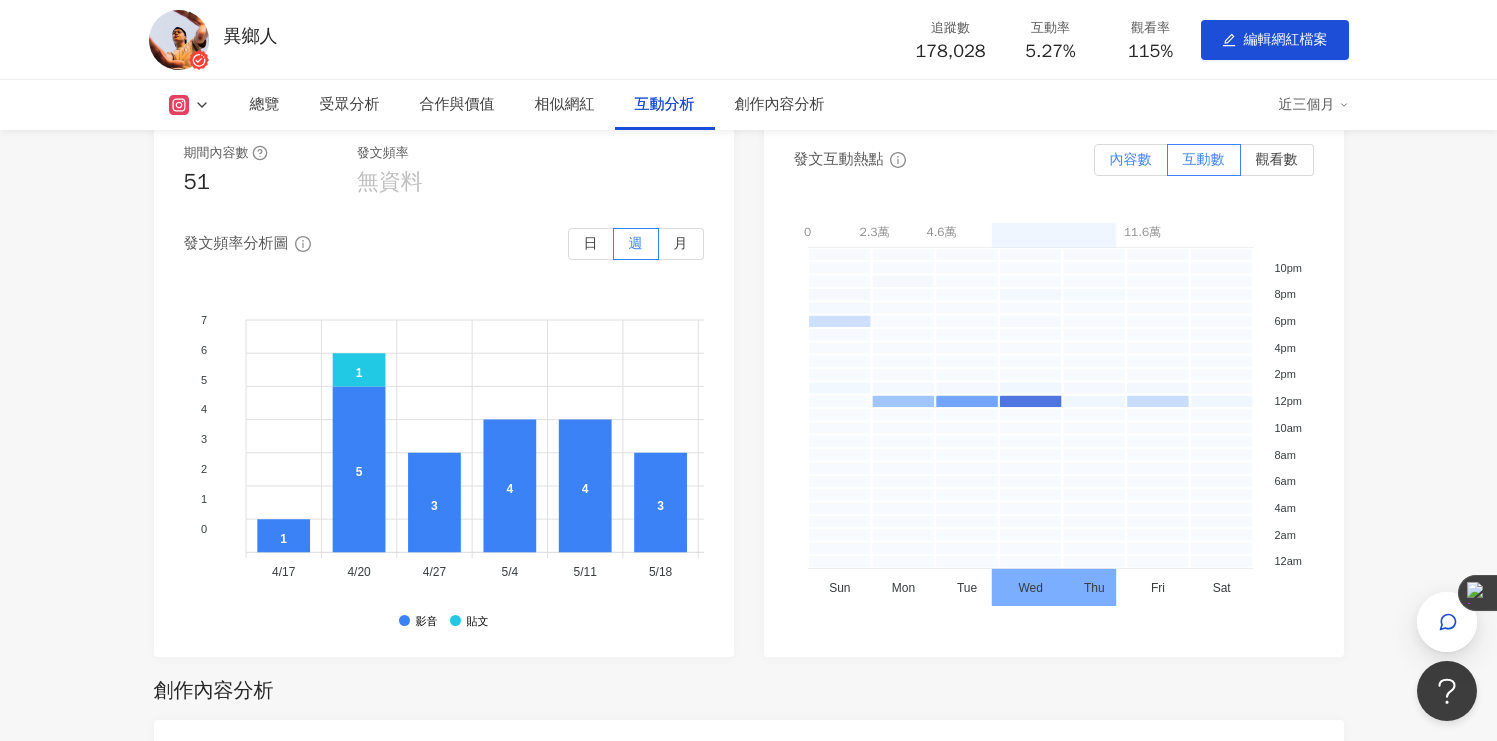 click on "內容數" at bounding box center [1131, 159] 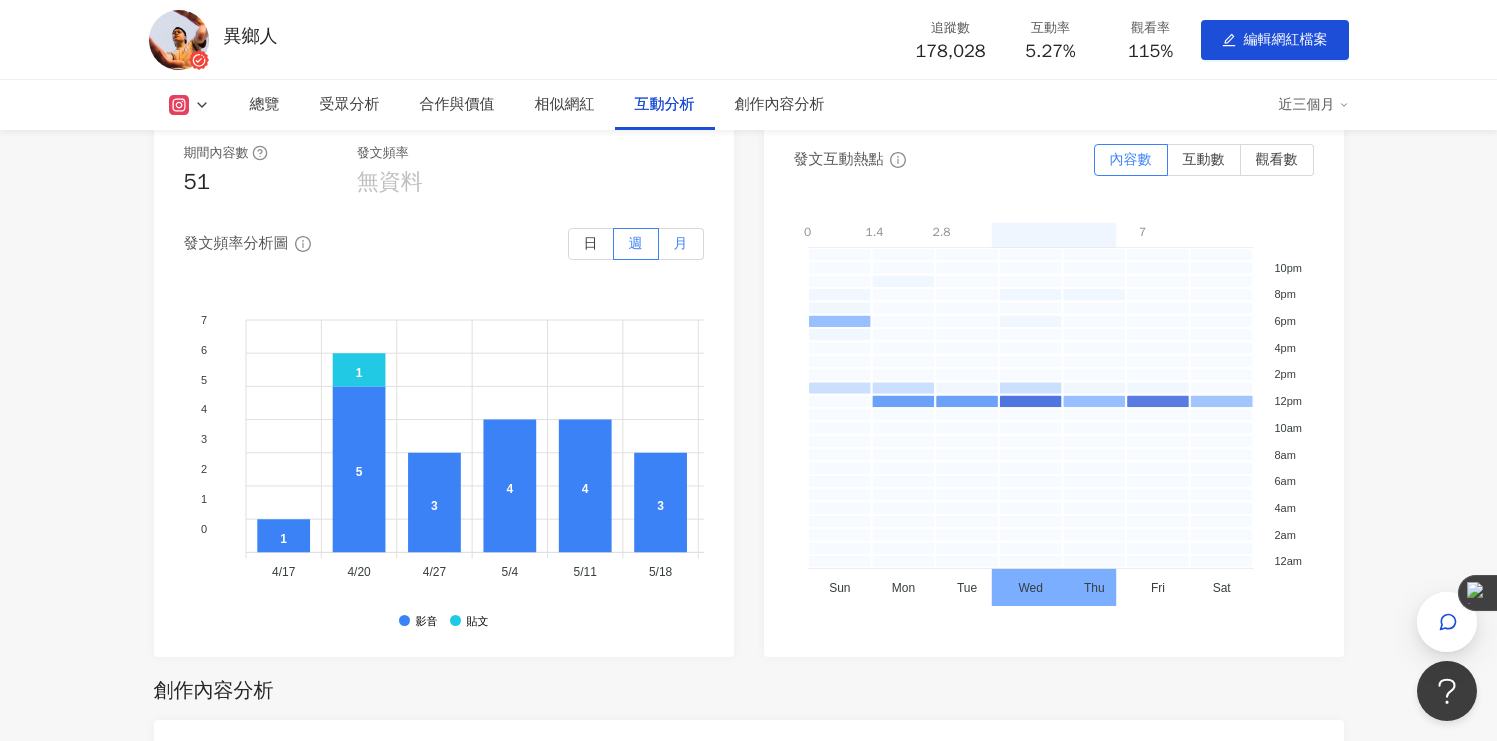 click on "月" at bounding box center (681, 243) 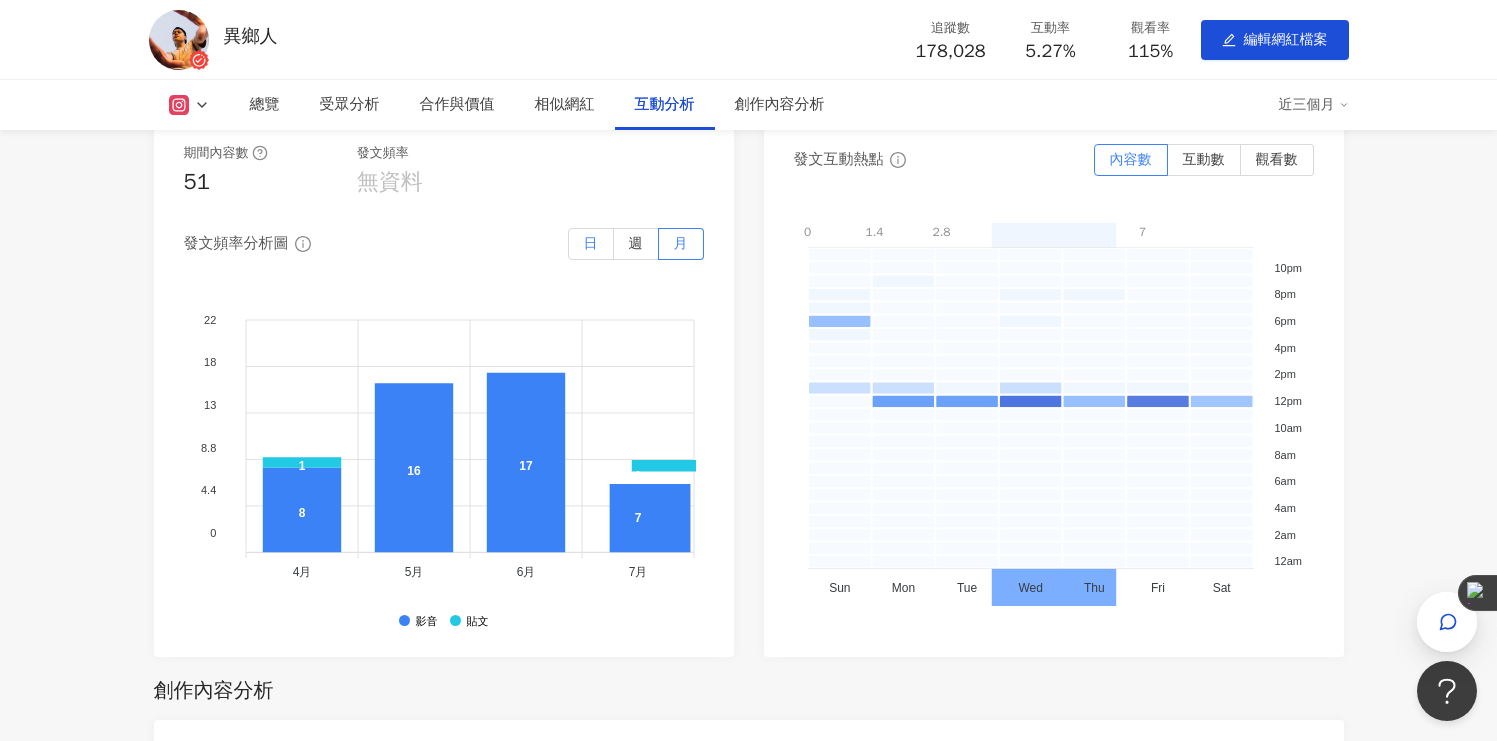 click on "日" at bounding box center [591, 244] 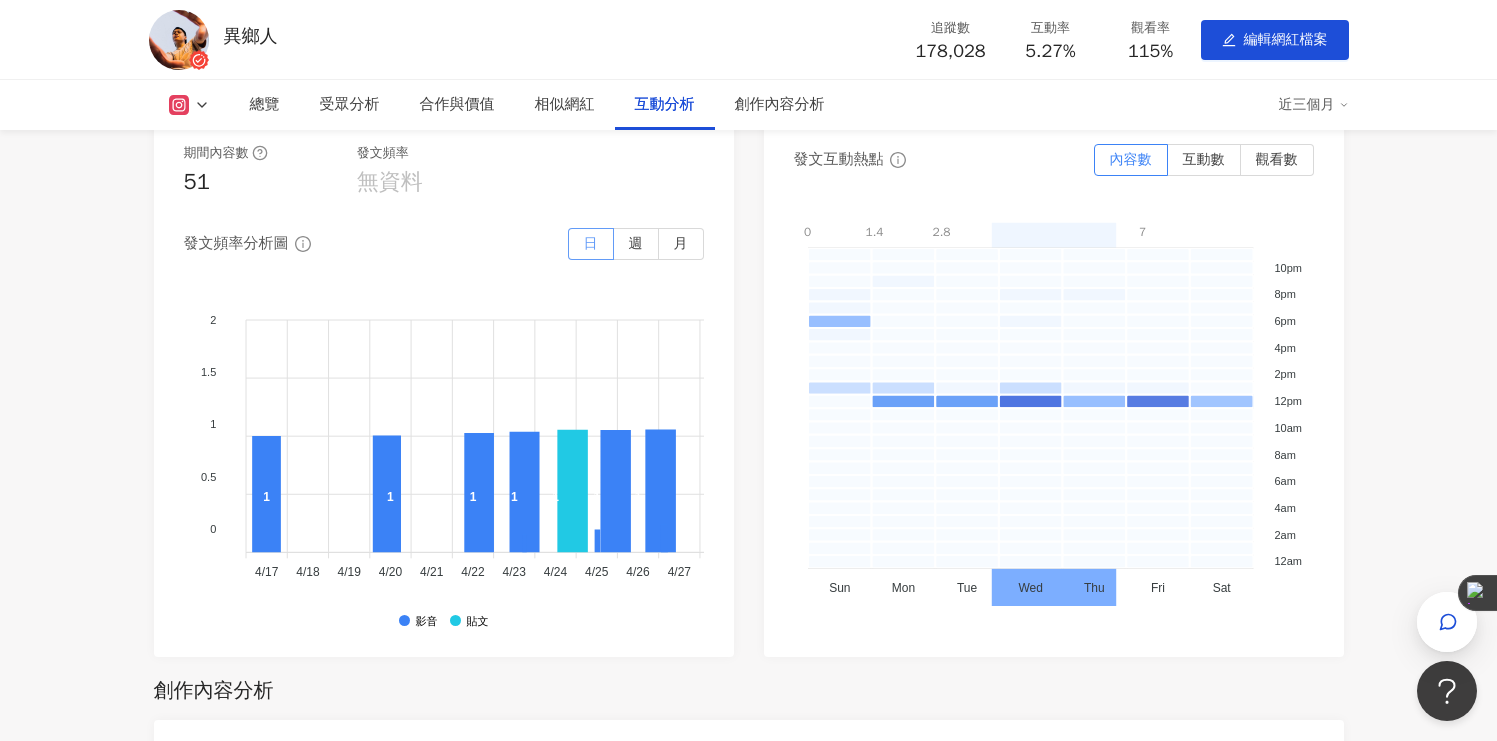 scroll, scrollTop: 4275, scrollLeft: 0, axis: vertical 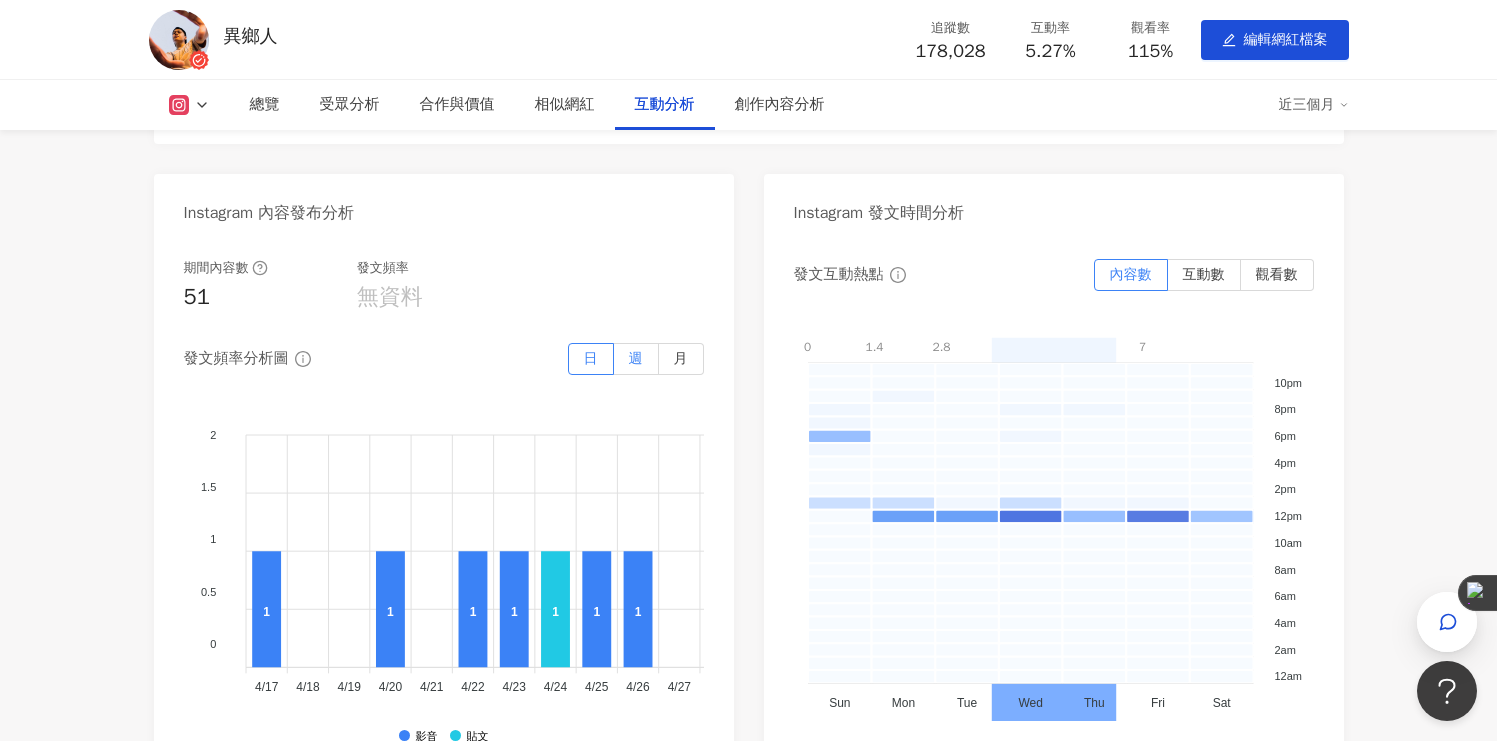click on "週" at bounding box center [636, 358] 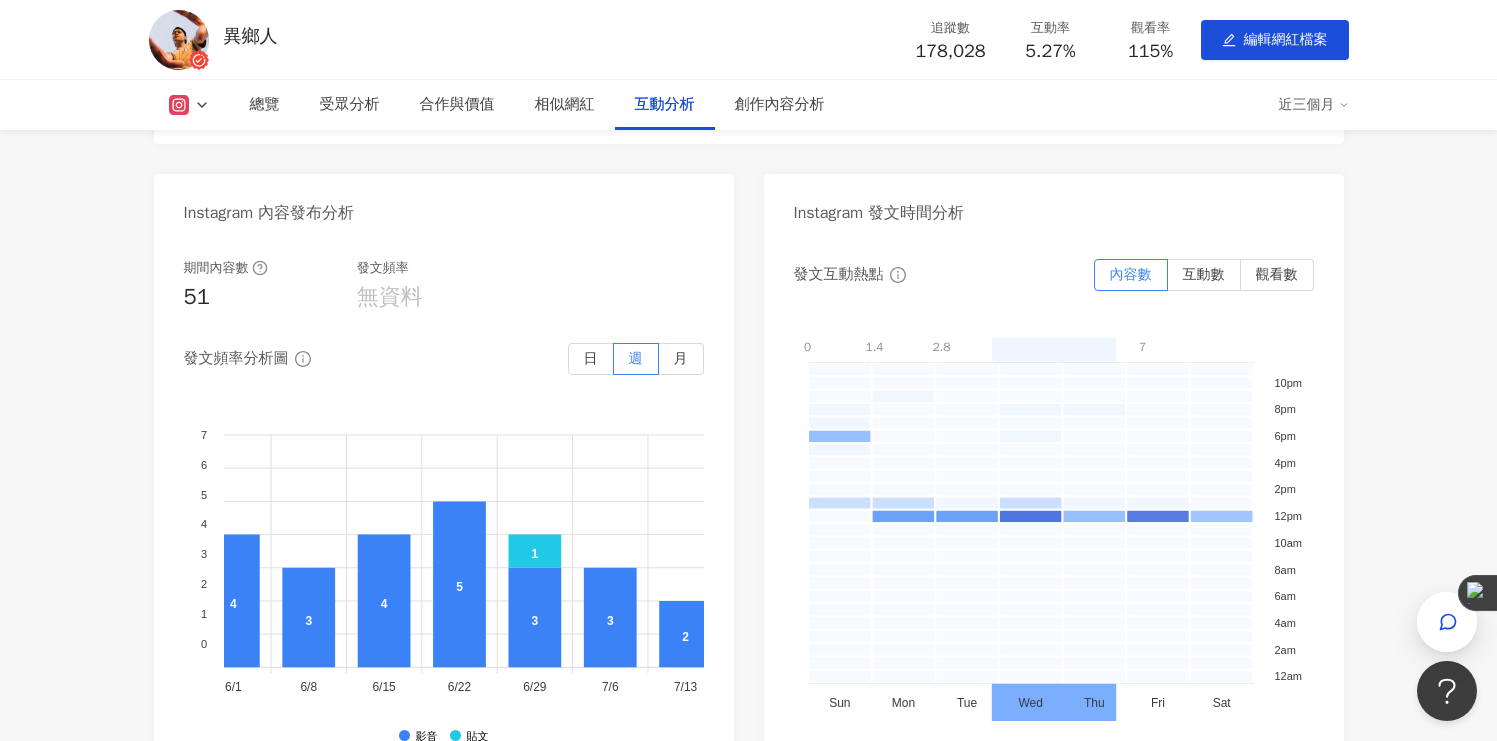 scroll, scrollTop: 0, scrollLeft: 620, axis: horizontal 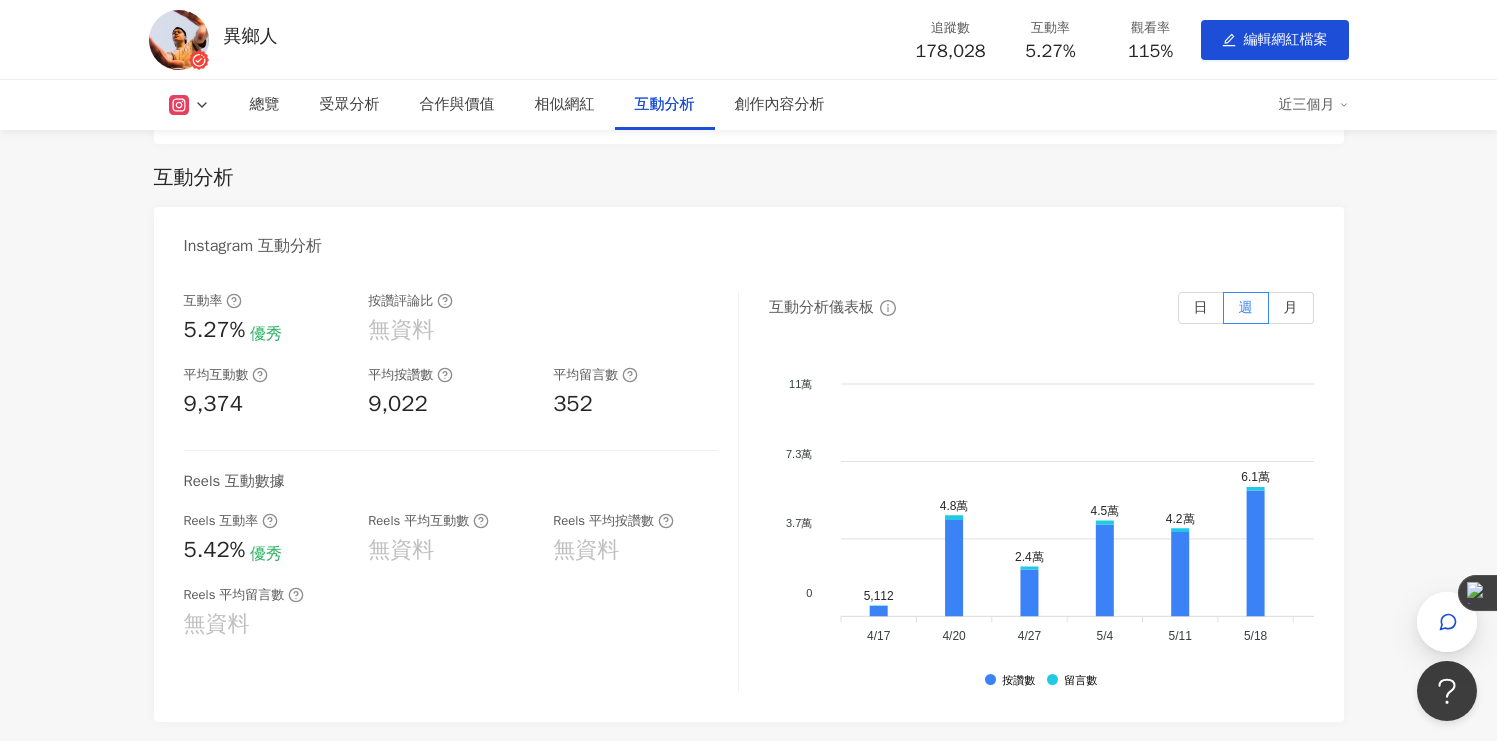 click on "無資料" at bounding box center (401, 330) 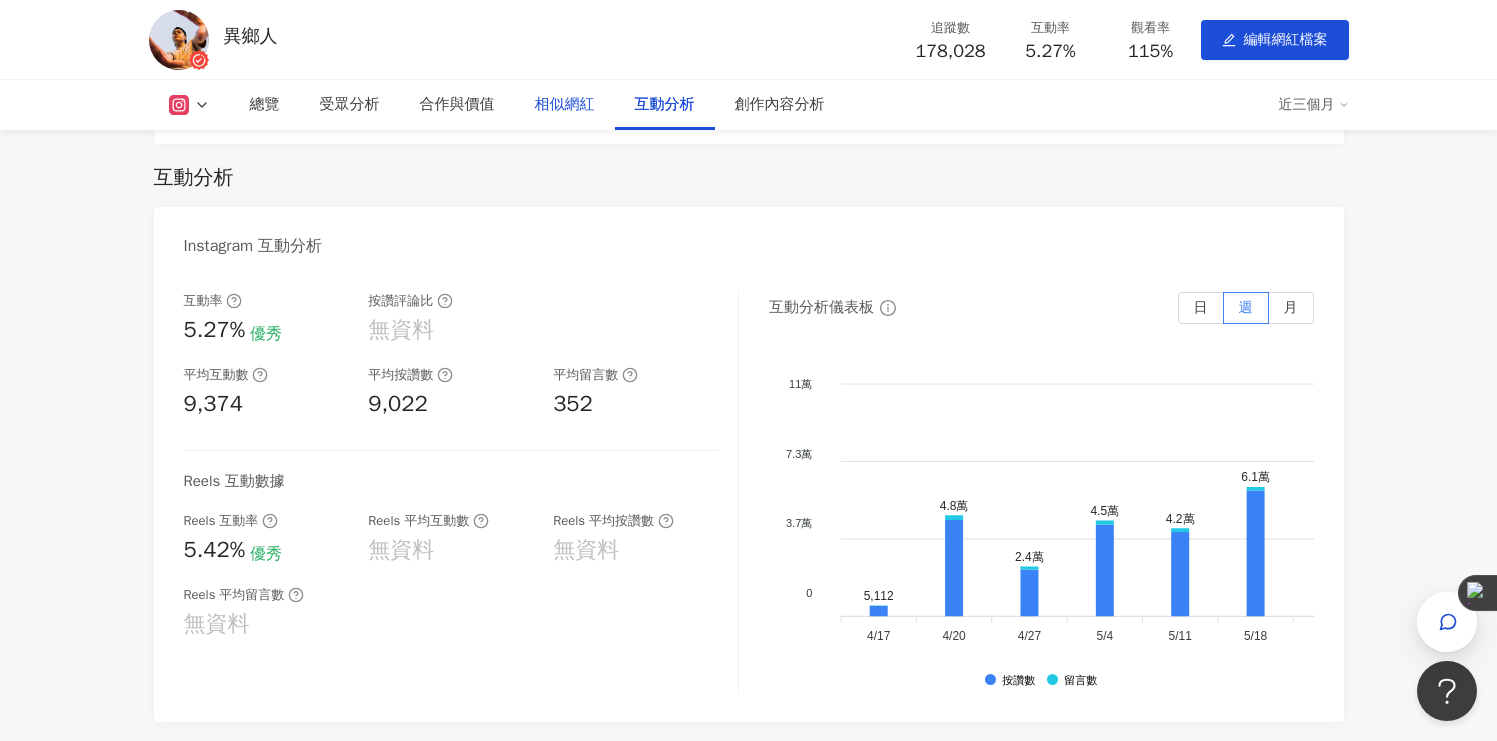 click on "相似網紅" at bounding box center [565, 105] 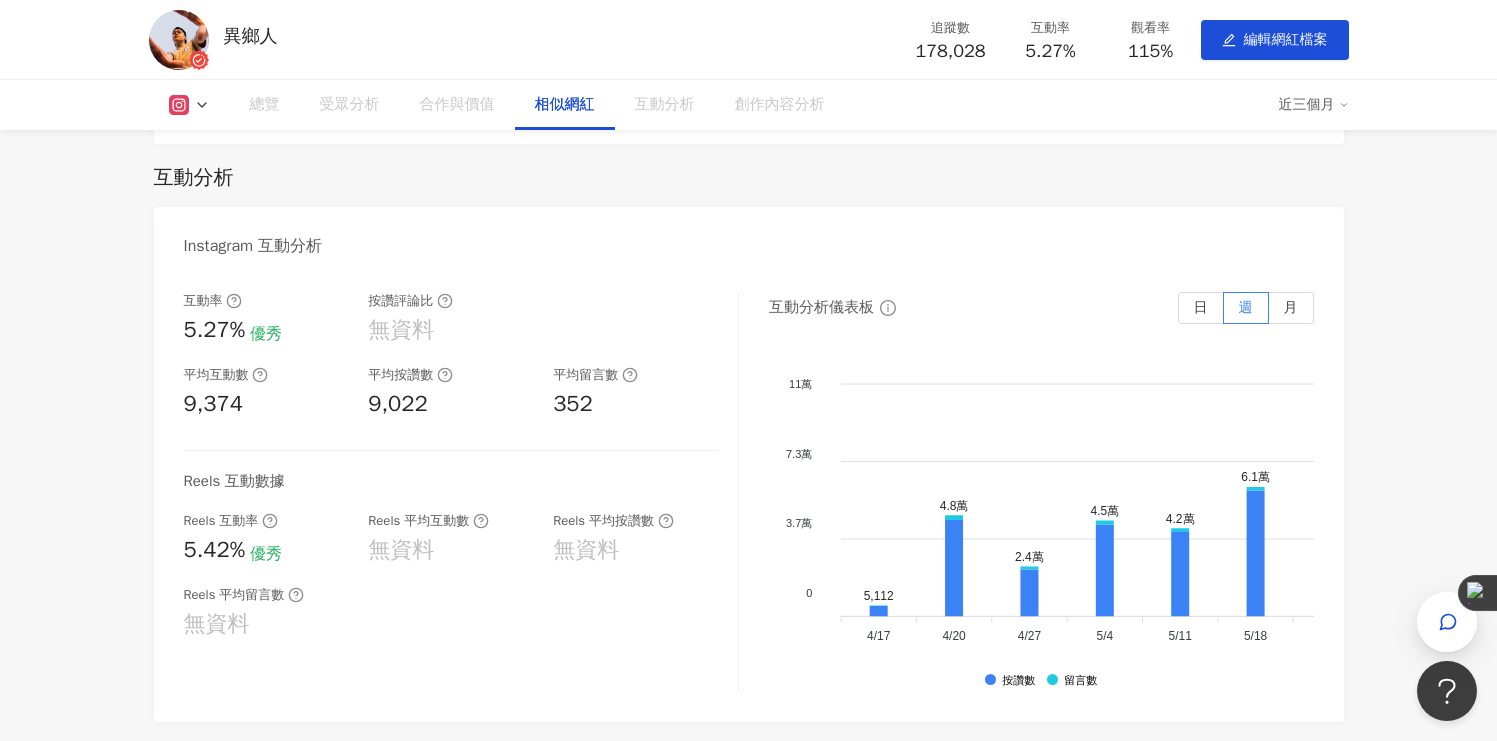 scroll, scrollTop: 2571, scrollLeft: 0, axis: vertical 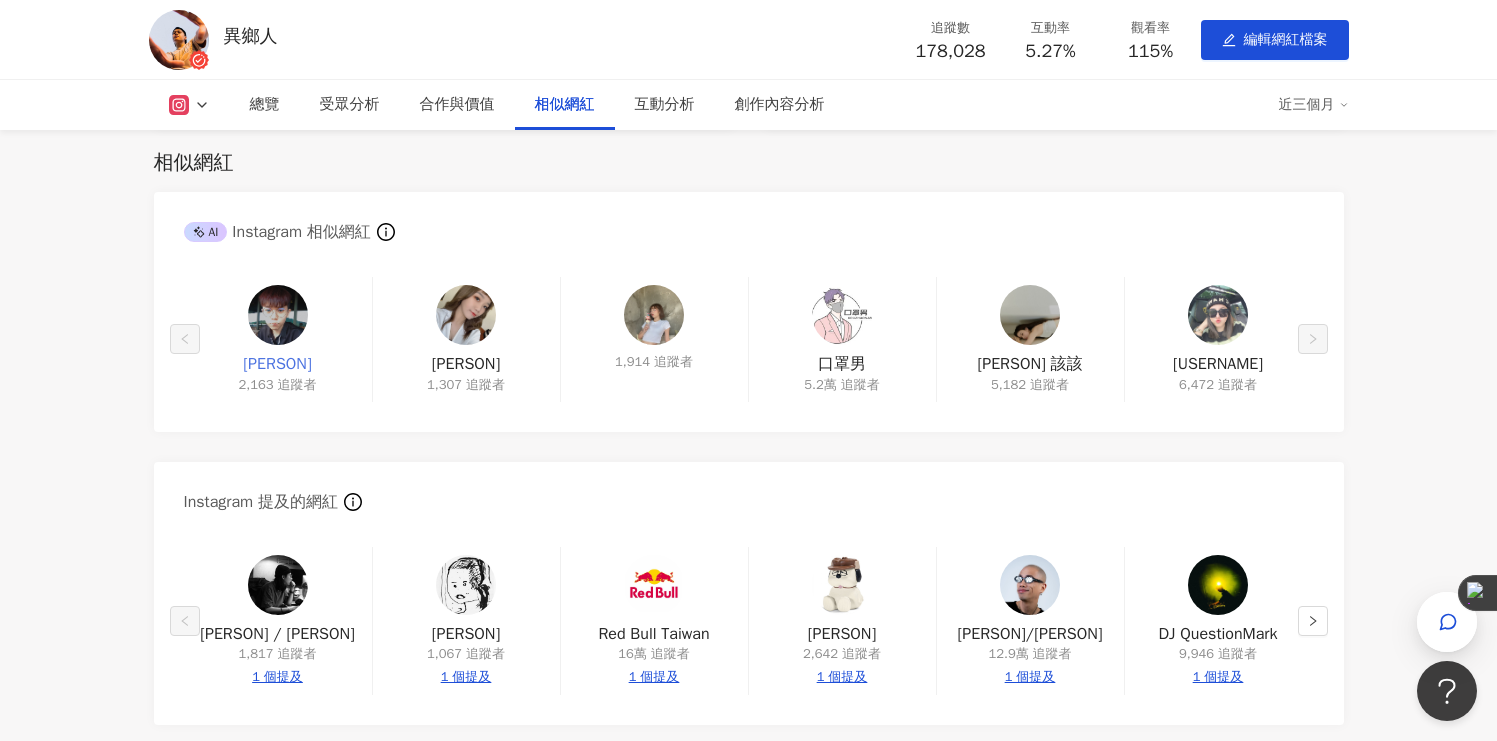 click on "[PERSON]" at bounding box center [277, 364] 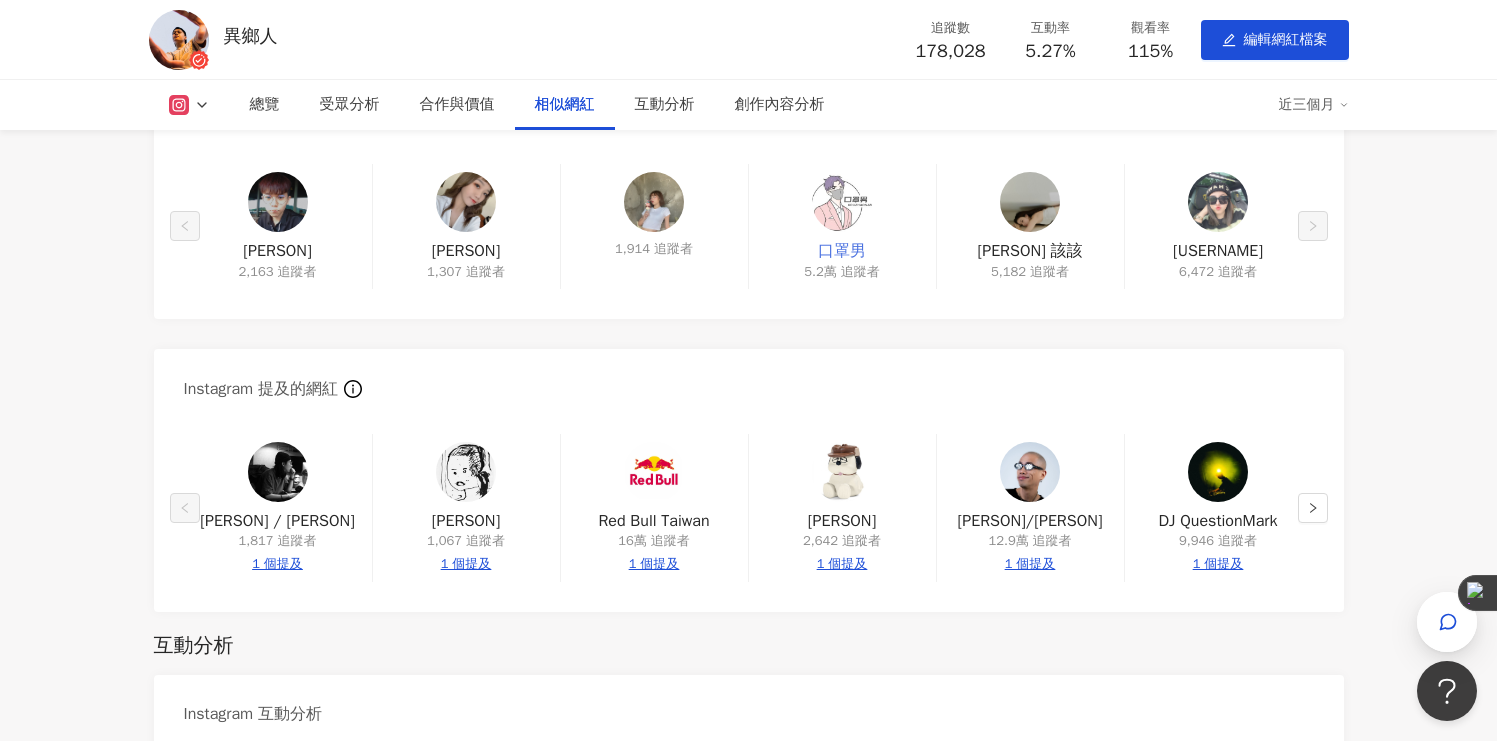 scroll, scrollTop: 2751, scrollLeft: 0, axis: vertical 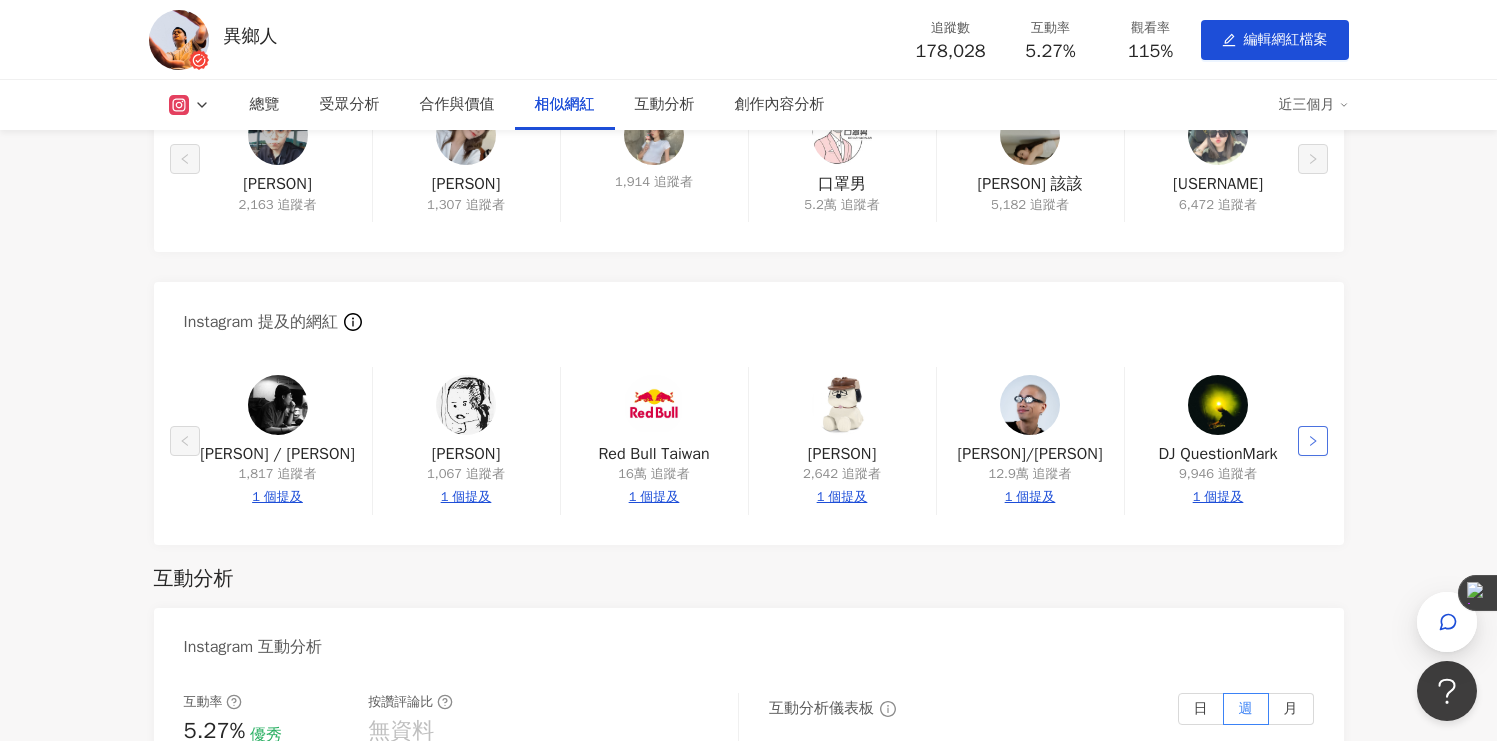 click at bounding box center (1313, 441) 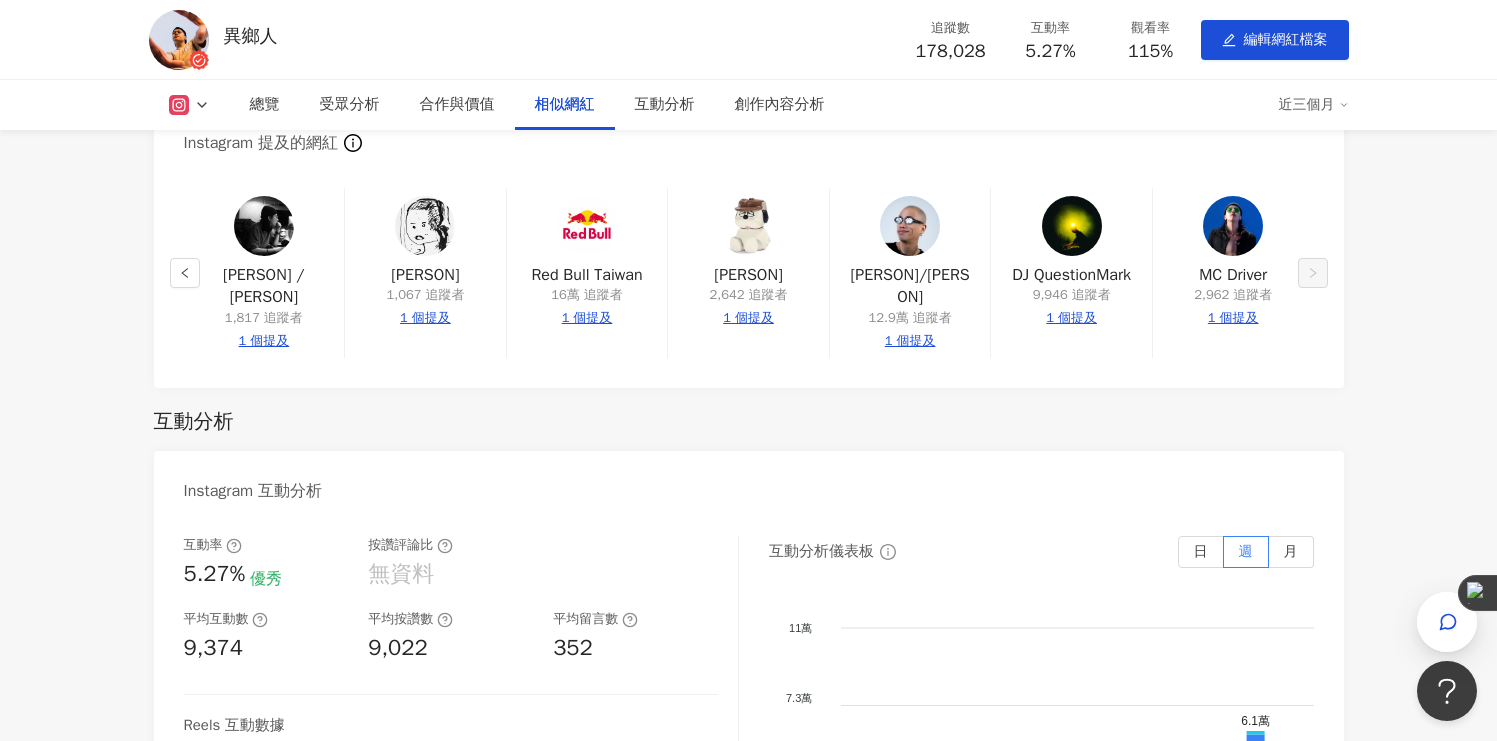 scroll, scrollTop: 2977, scrollLeft: 0, axis: vertical 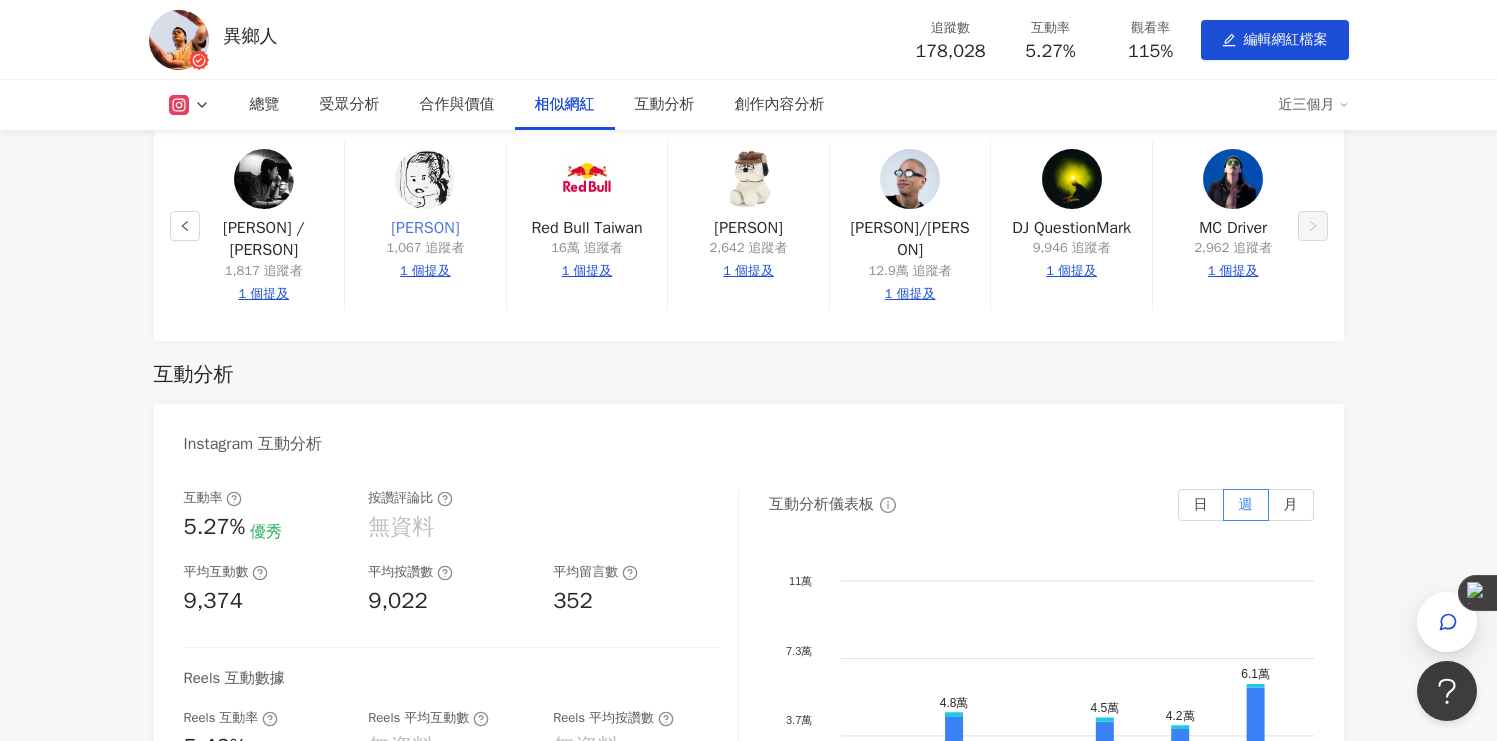 click on "[PERSON]" at bounding box center (425, 228) 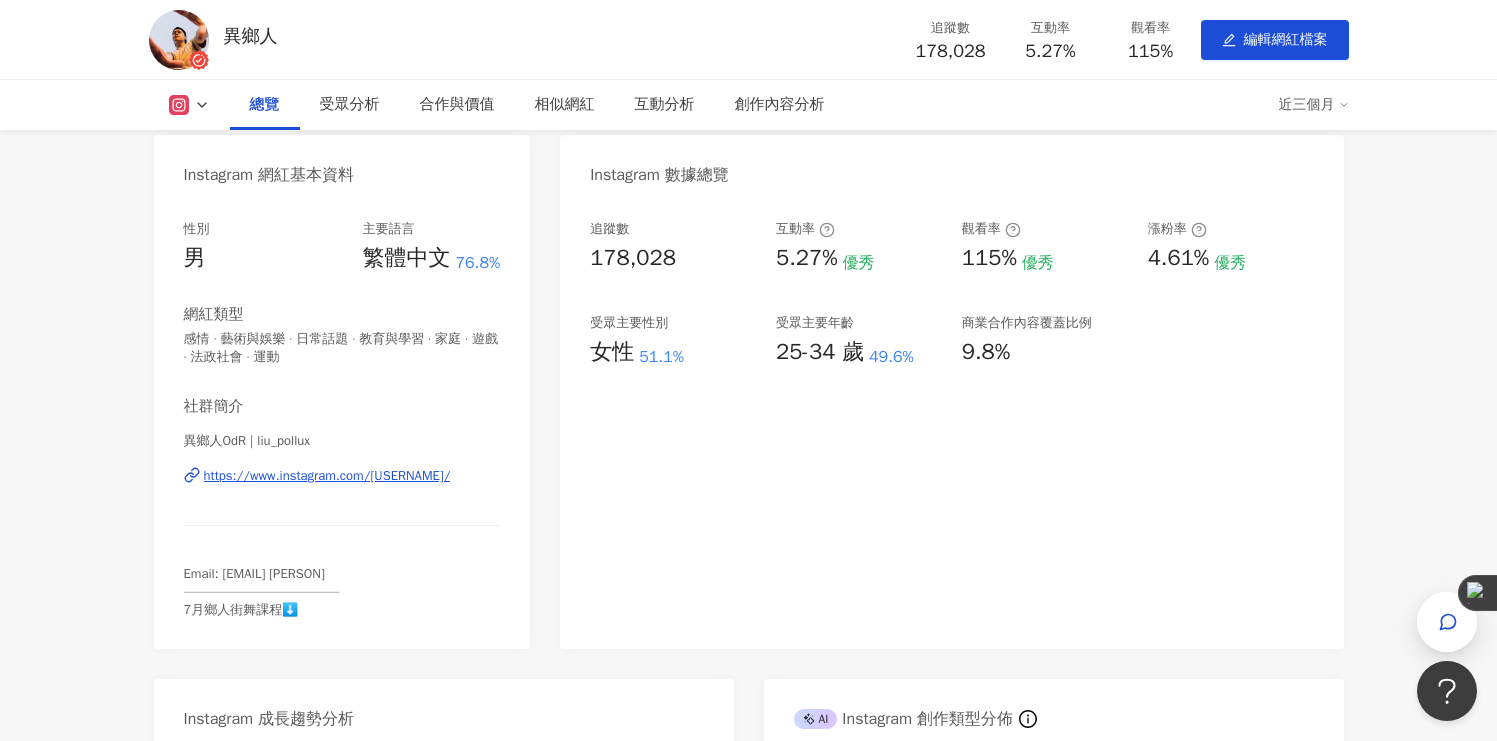 scroll, scrollTop: 0, scrollLeft: 0, axis: both 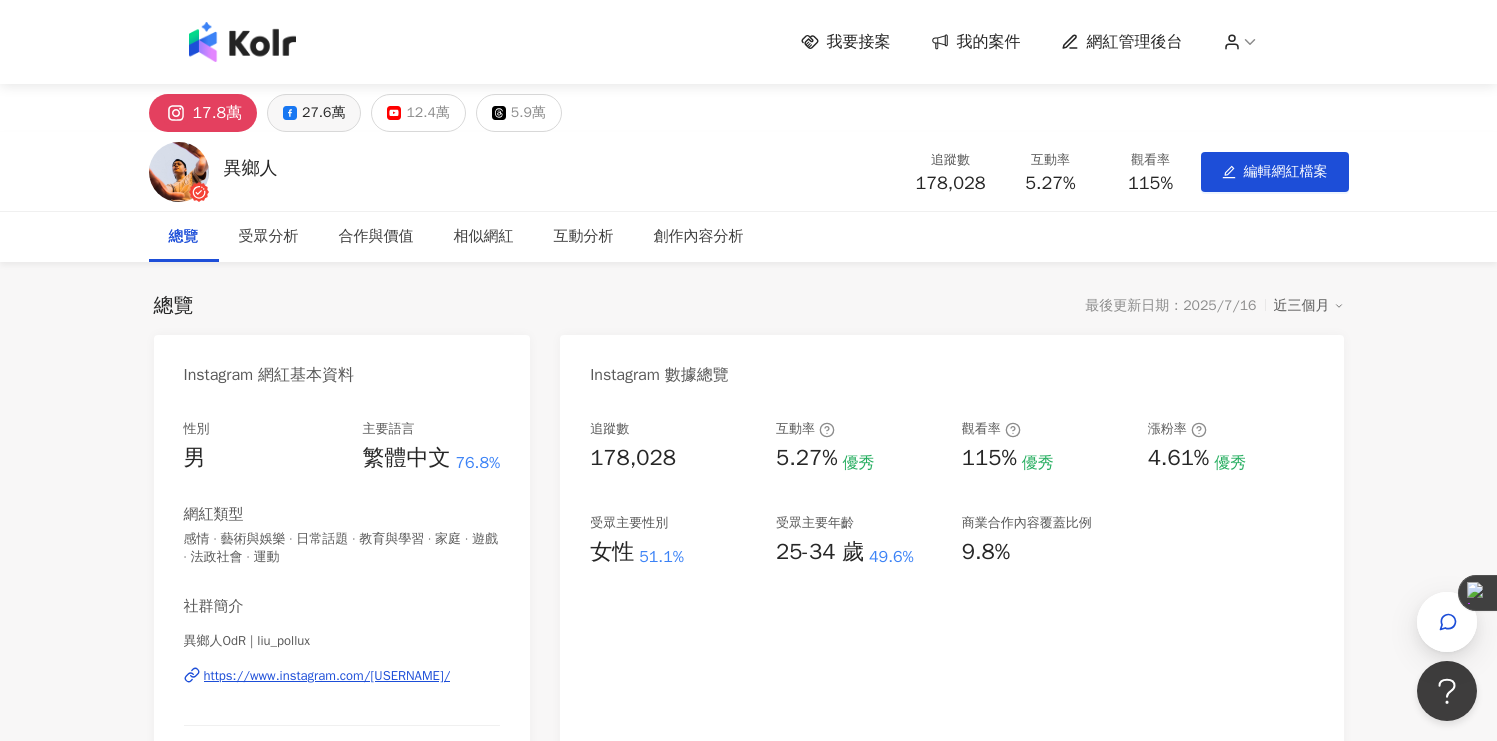 click on "27.6萬" at bounding box center (314, 113) 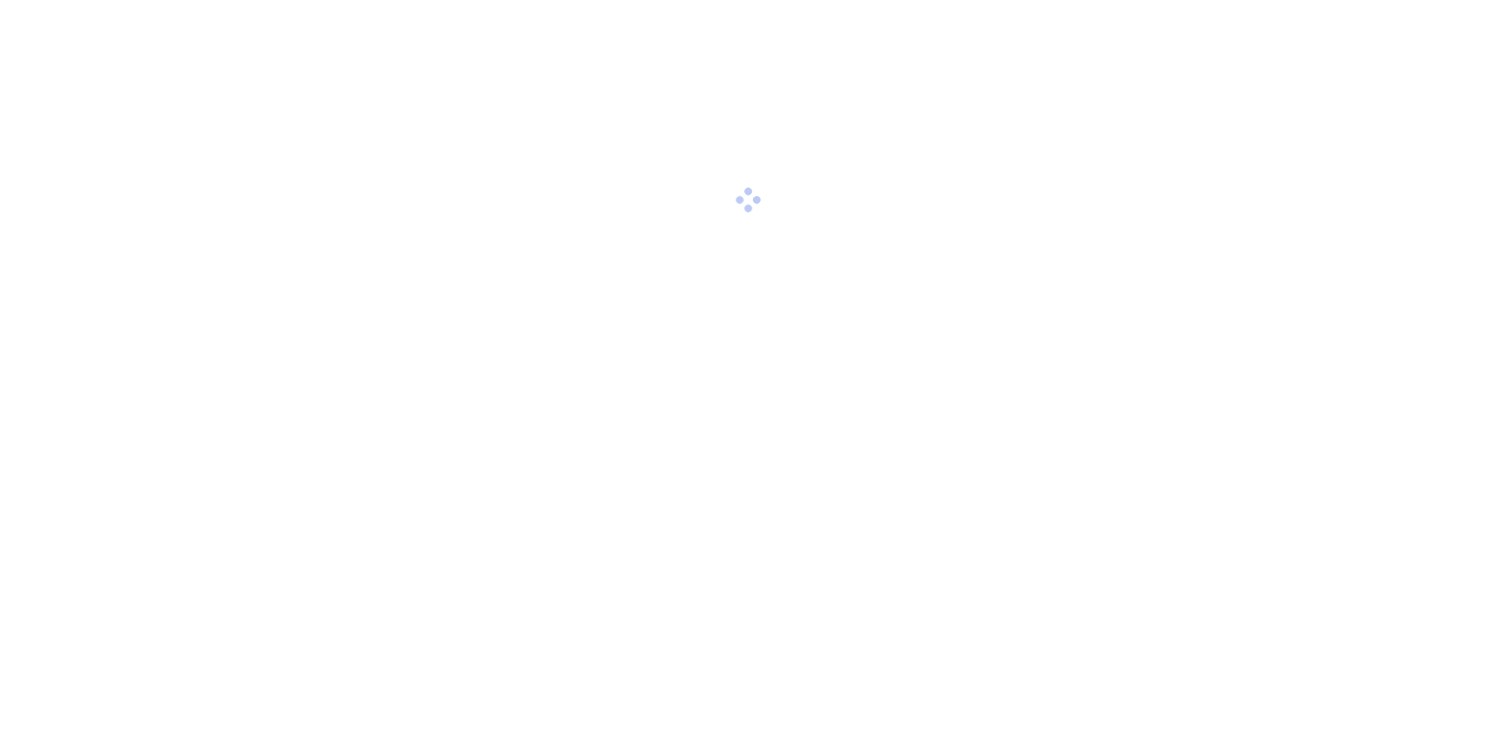 scroll, scrollTop: 0, scrollLeft: 0, axis: both 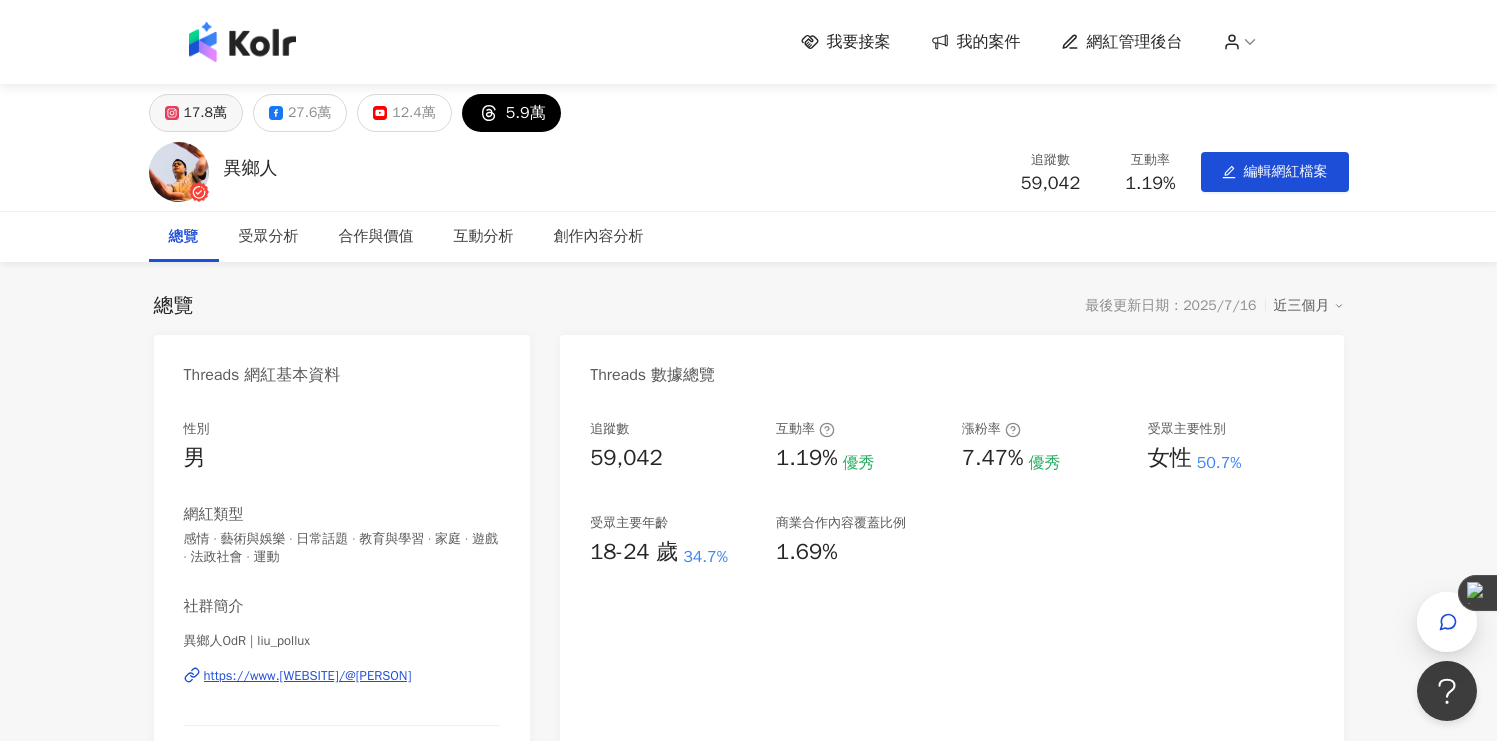click on "17.8萬" at bounding box center (196, 113) 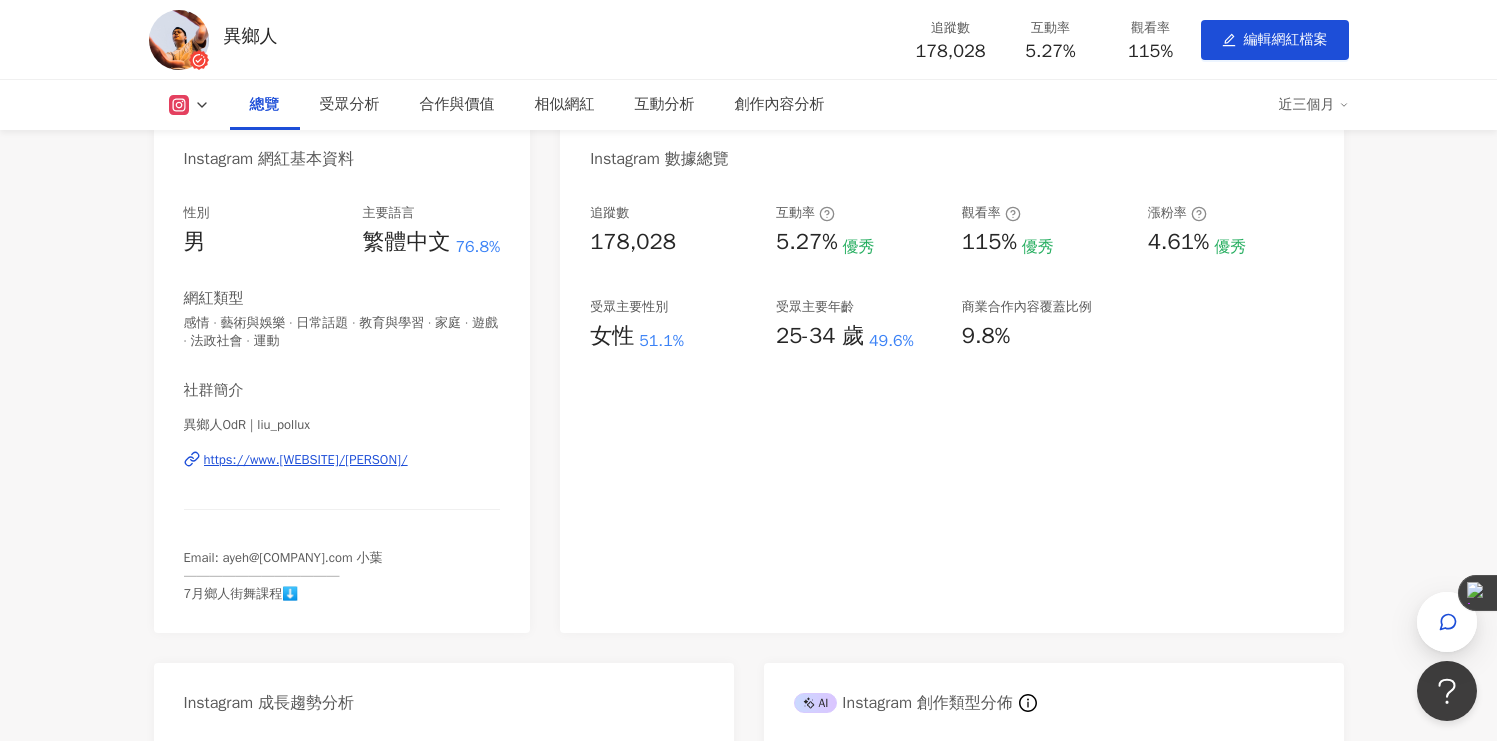 scroll, scrollTop: 0, scrollLeft: 0, axis: both 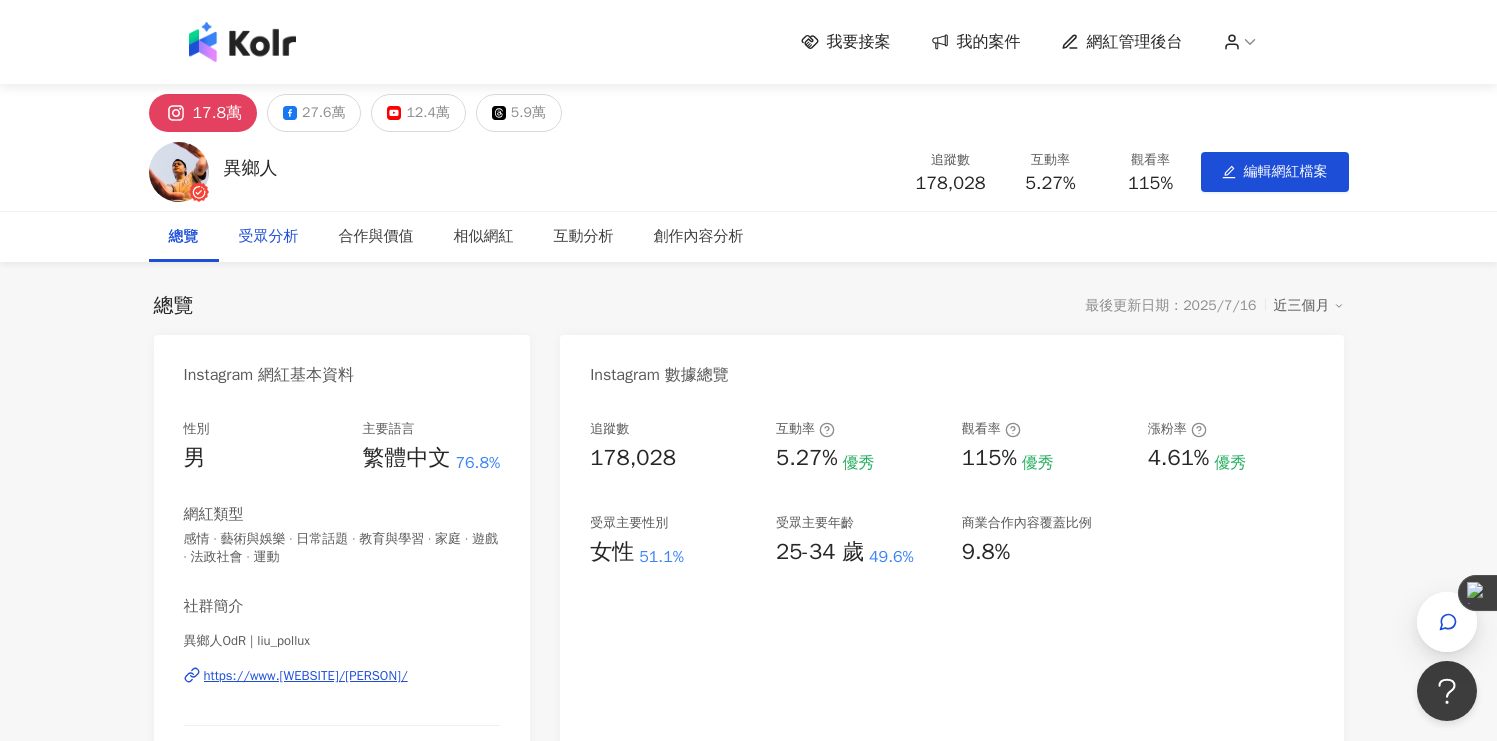 click on "受眾分析" at bounding box center (269, 237) 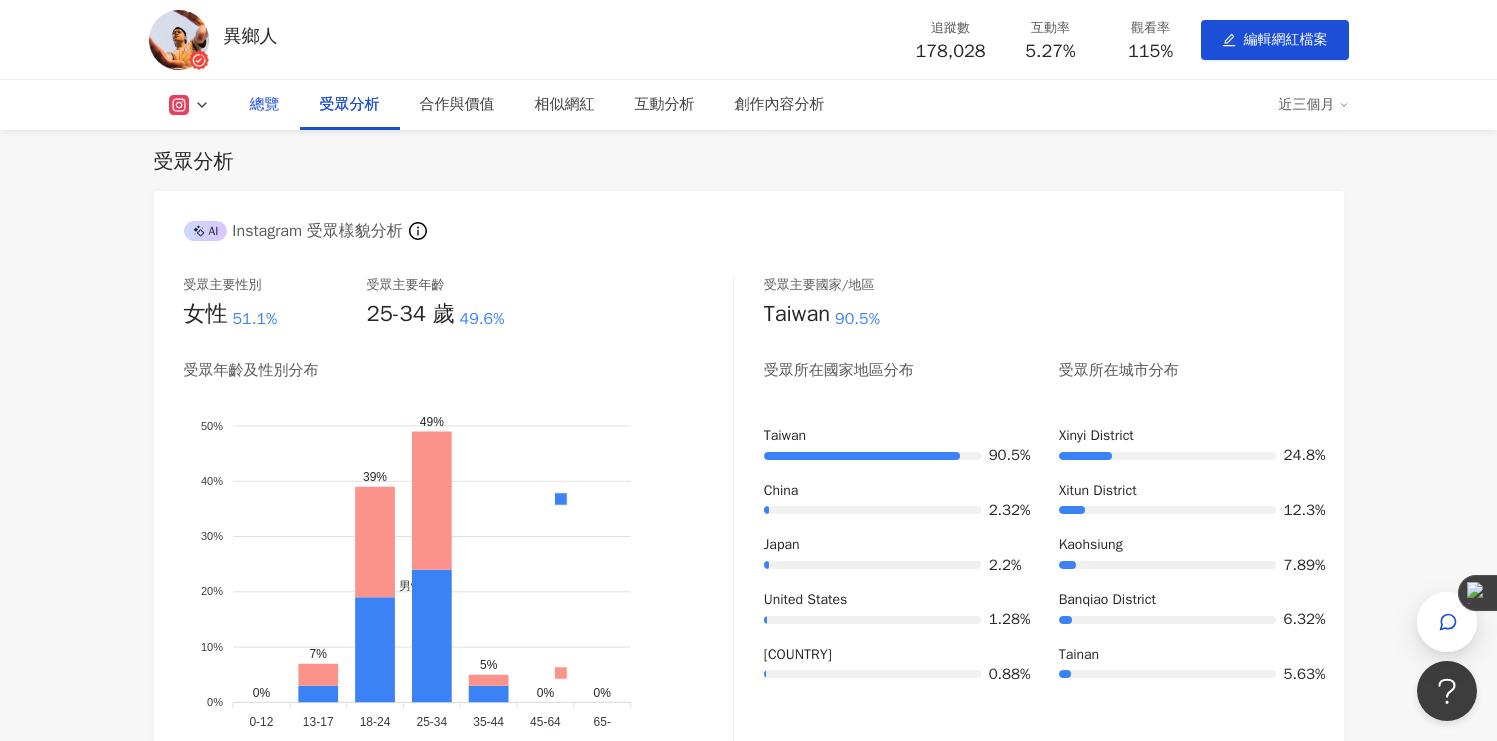 click on "總覽" at bounding box center (265, 105) 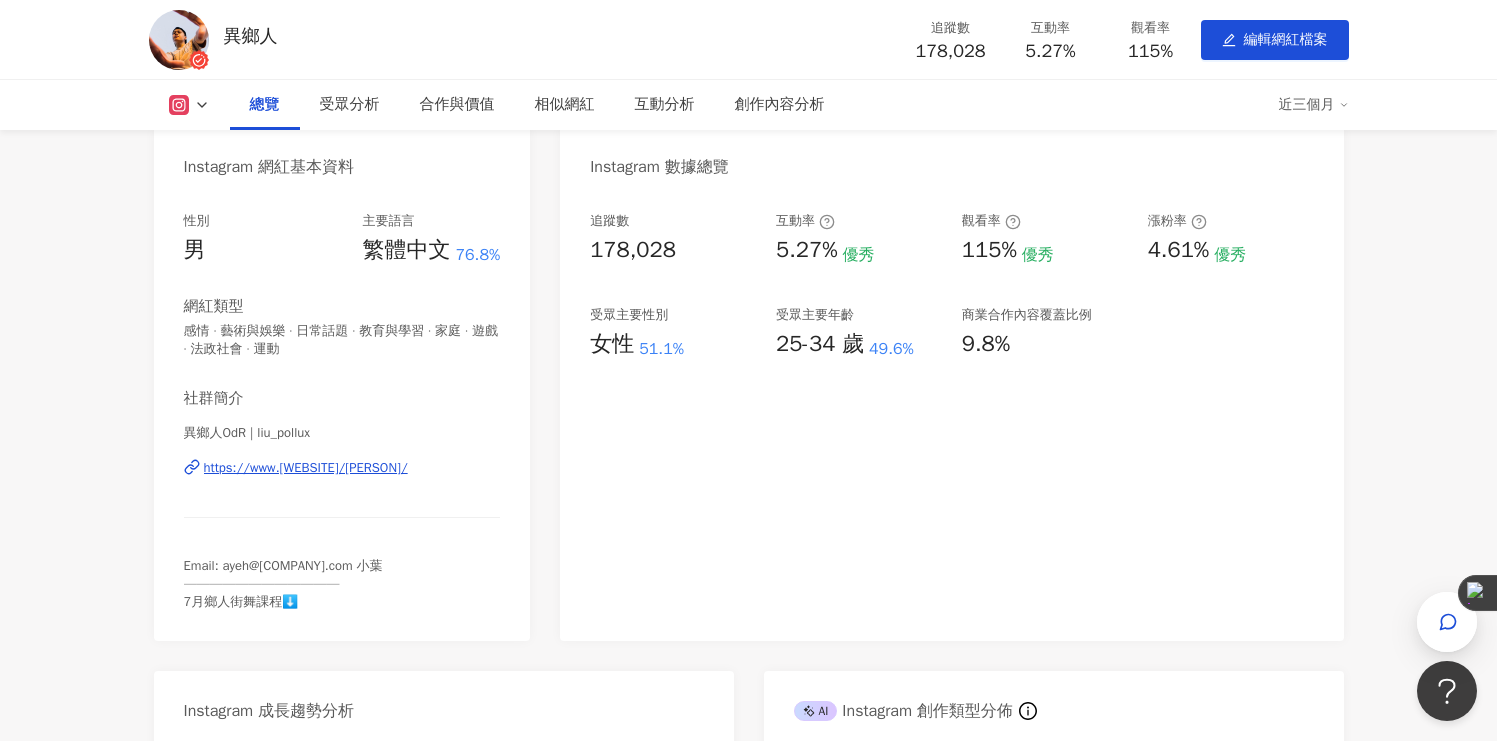 scroll, scrollTop: 133, scrollLeft: 0, axis: vertical 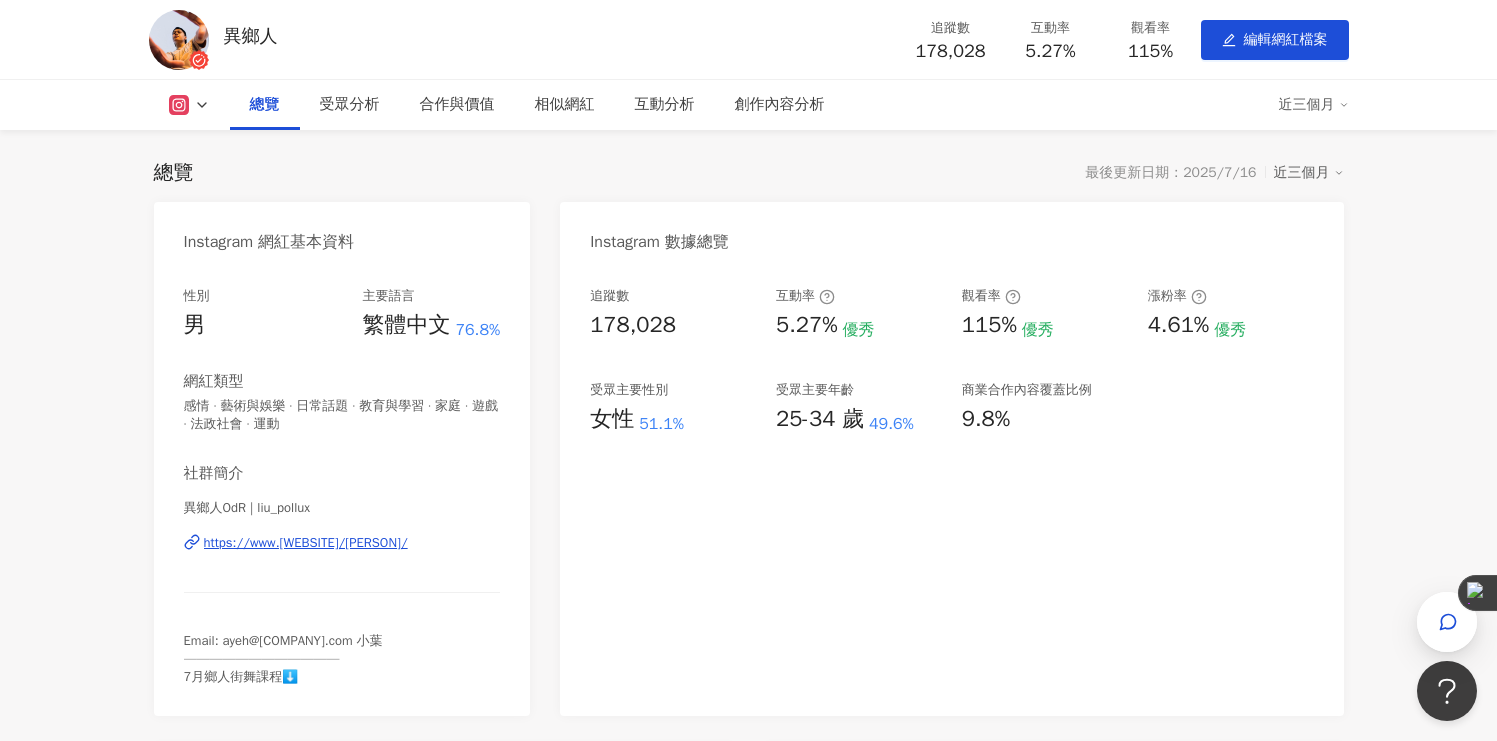 click on "總覽 受眾分析 合作與價值 相似網紅 互動分析 創作內容分析 近三個月" at bounding box center (749, 105) 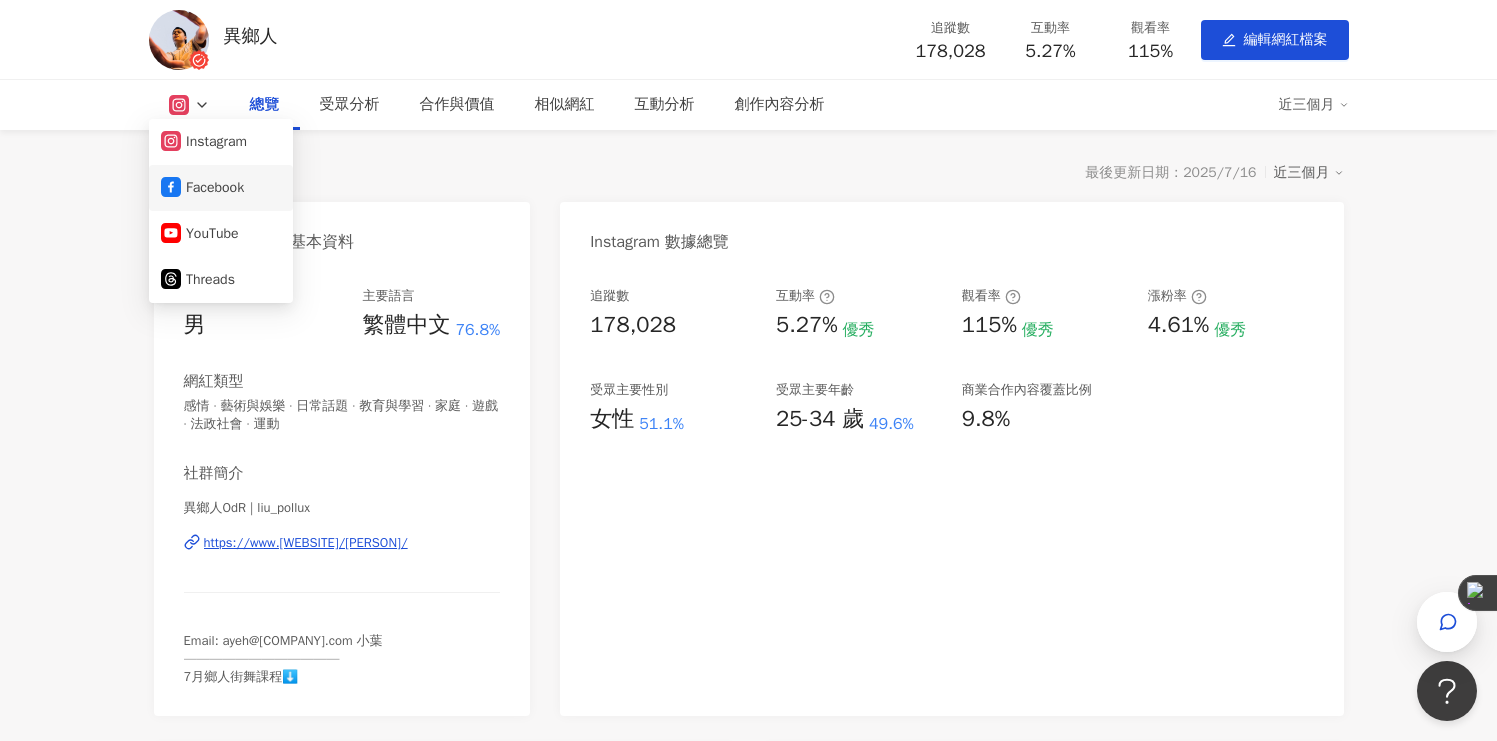 click on "Facebook" at bounding box center [221, 188] 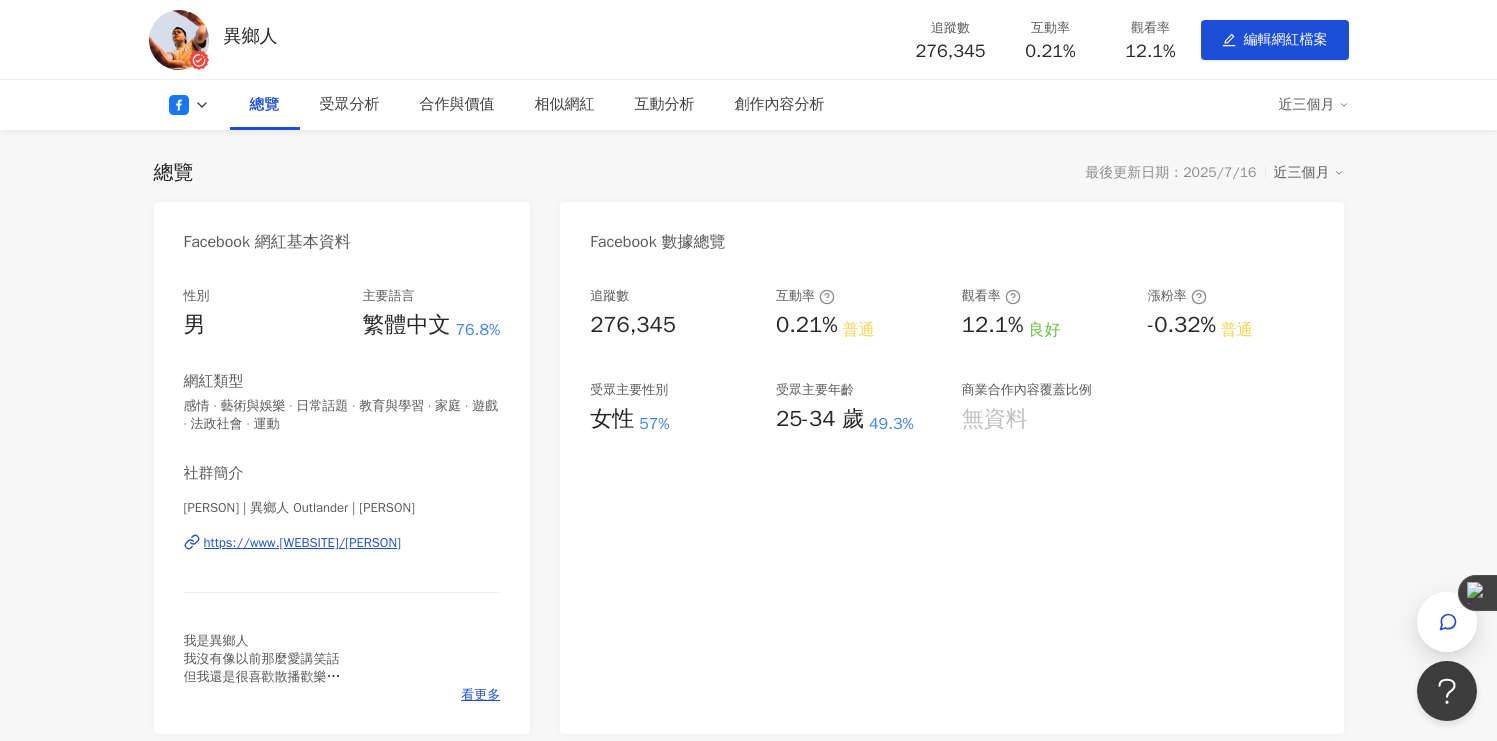 click 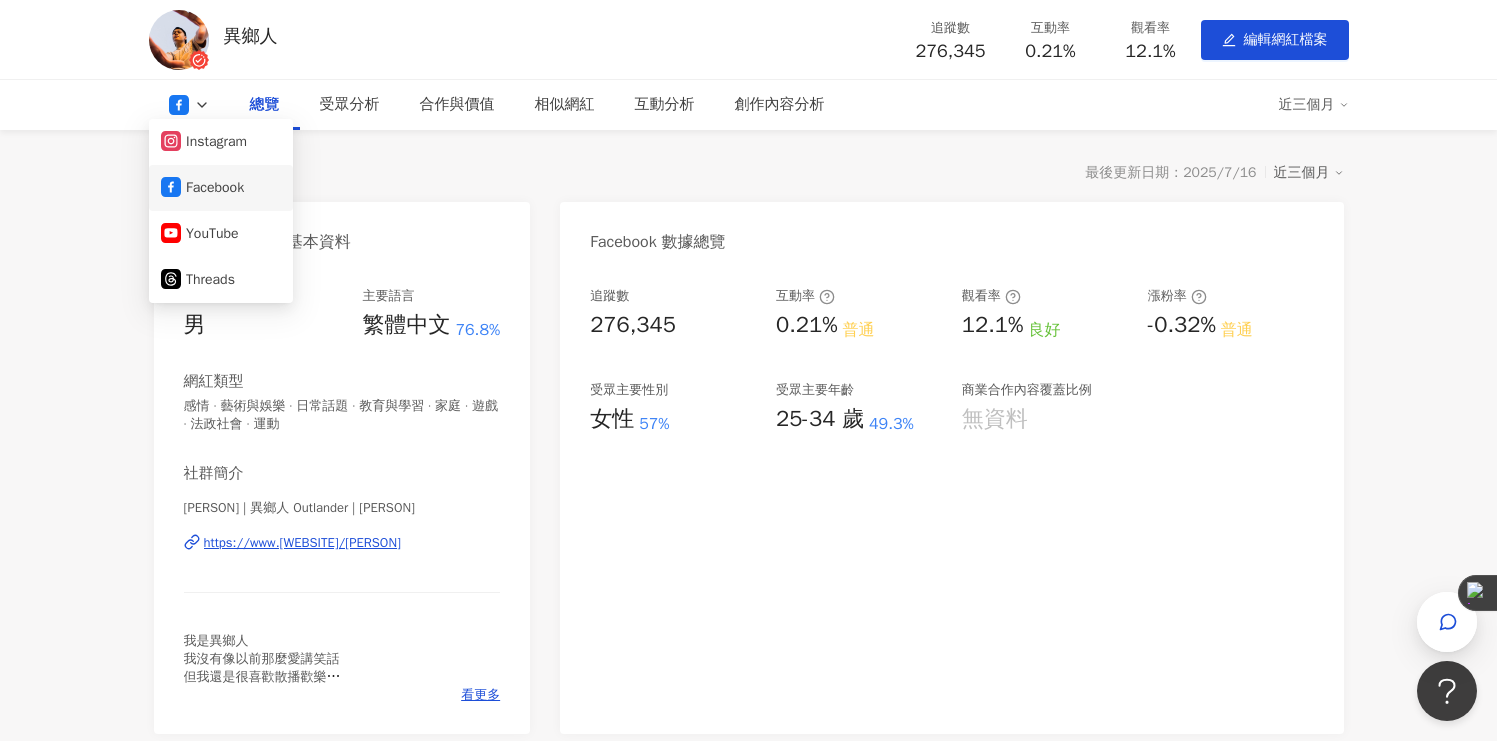 click on "Facebook" at bounding box center (221, 188) 